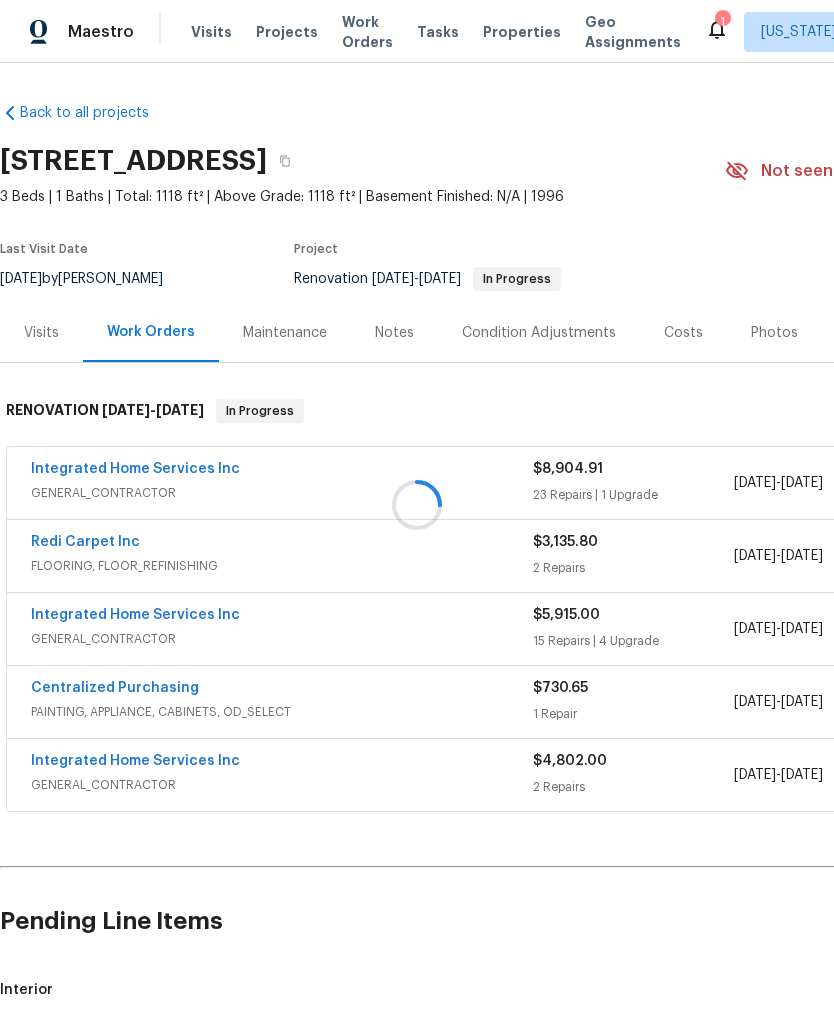scroll, scrollTop: 0, scrollLeft: 0, axis: both 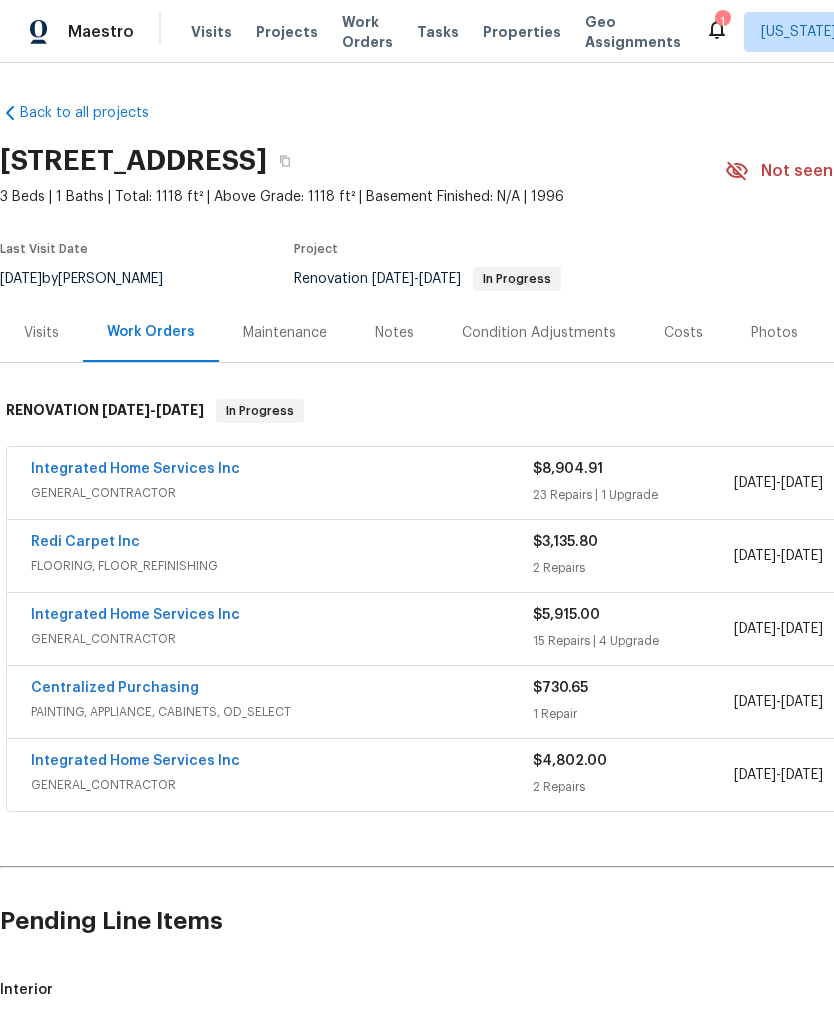 click on "GENERAL_CONTRACTOR" at bounding box center [282, 493] 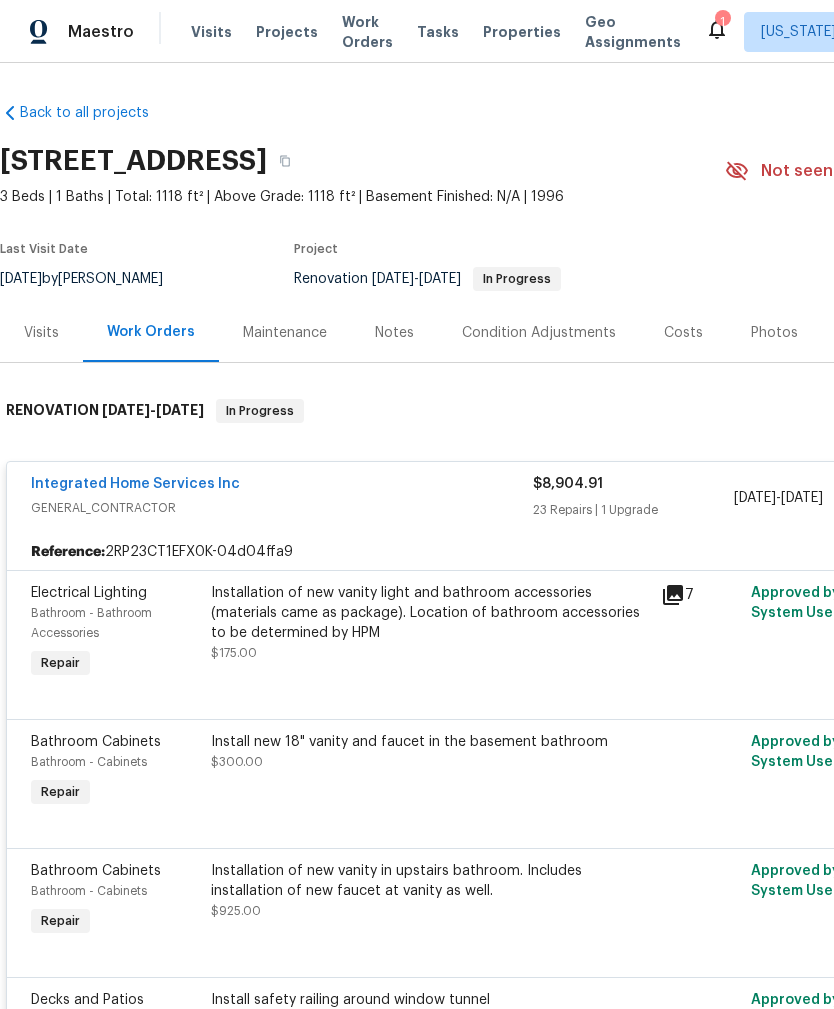 click on "Installation of new vanity light and bathroom accessories (materials came as package). Location of bathroom accessories to be determined by HPM" at bounding box center [430, 613] 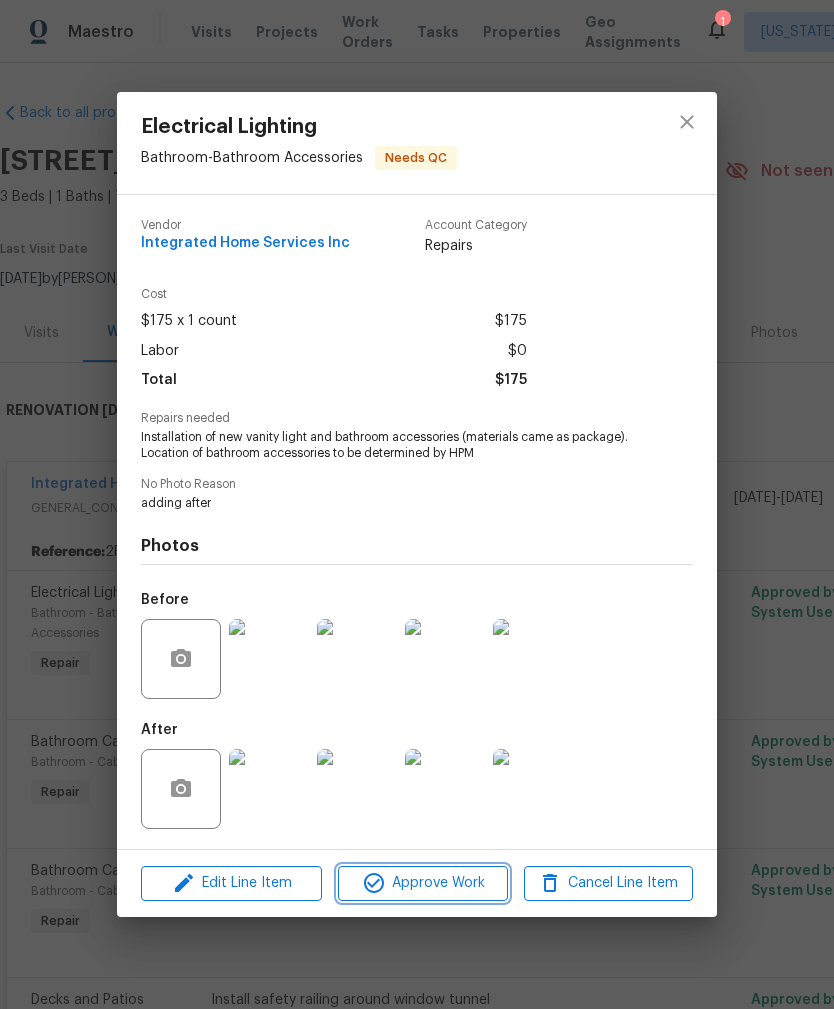 click on "Approve Work" at bounding box center (422, 883) 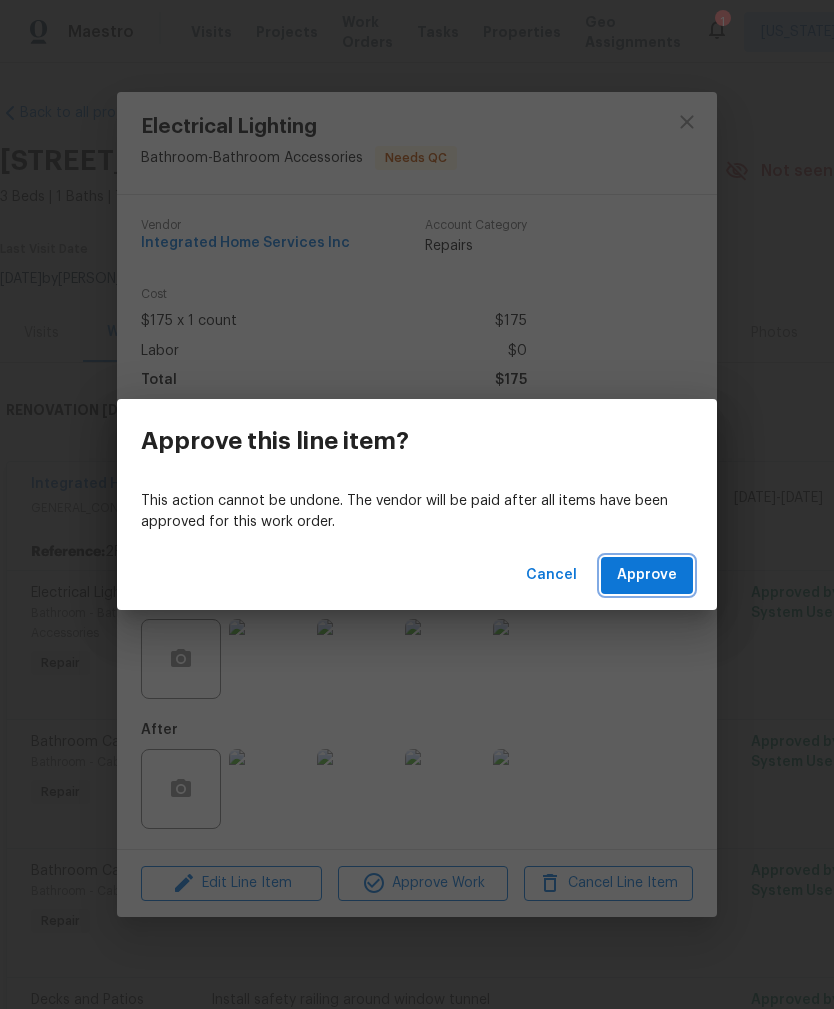 click on "Approve" at bounding box center [647, 575] 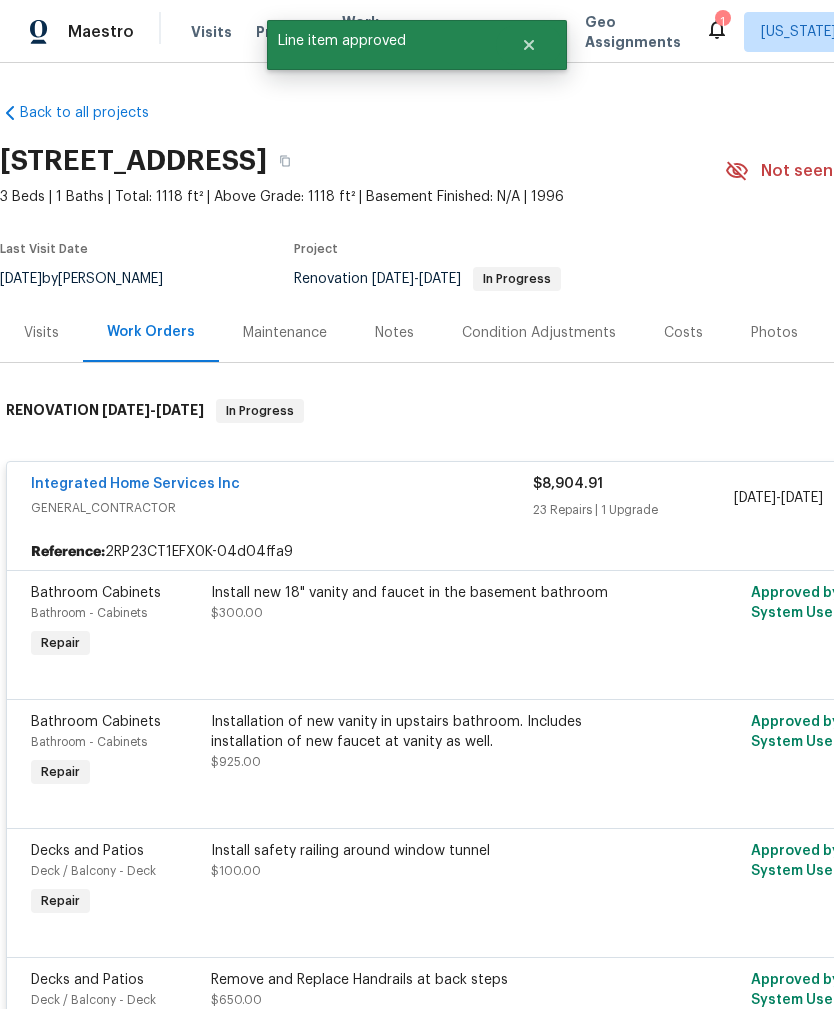 click on "Install new 18" vanity and faucet in the basement bathroom $300.00" at bounding box center [430, 623] 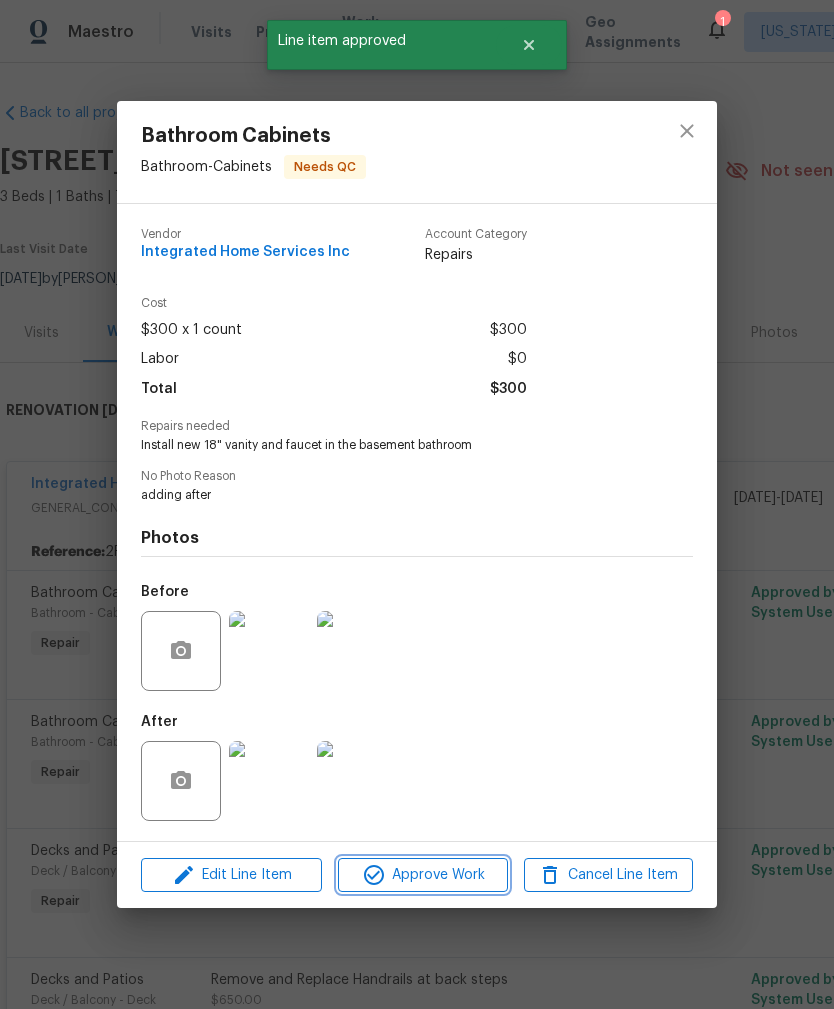 click on "Approve Work" at bounding box center [422, 875] 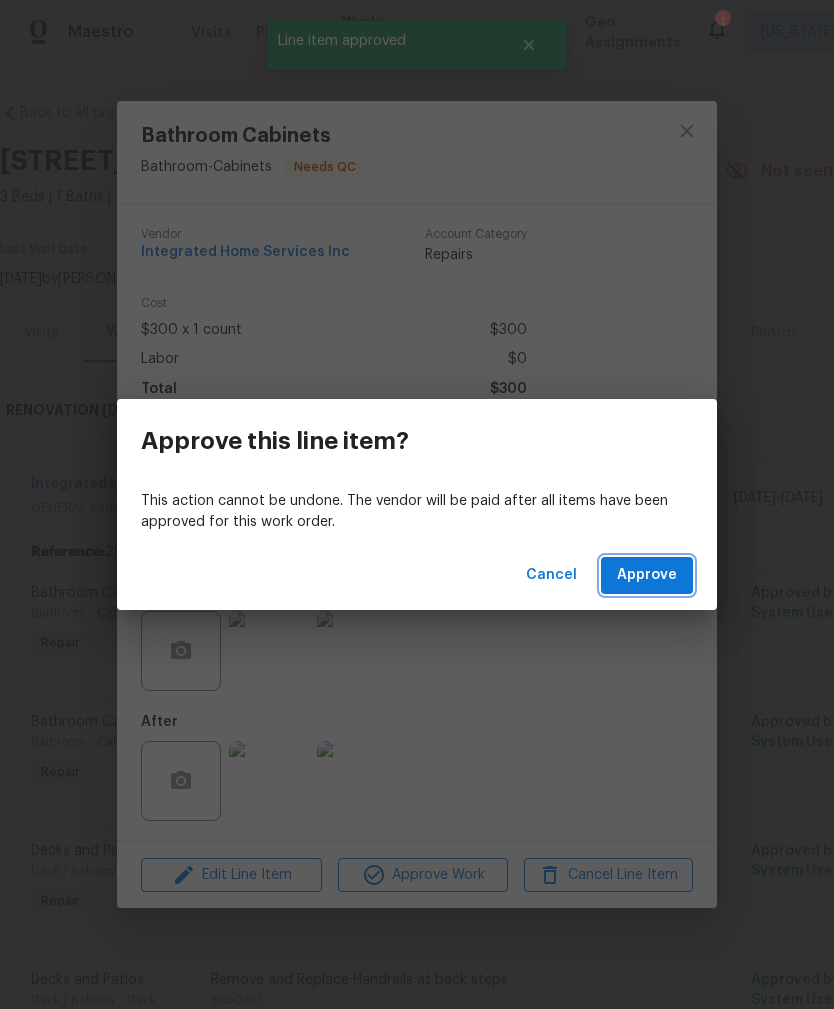 click on "Approve" at bounding box center [647, 575] 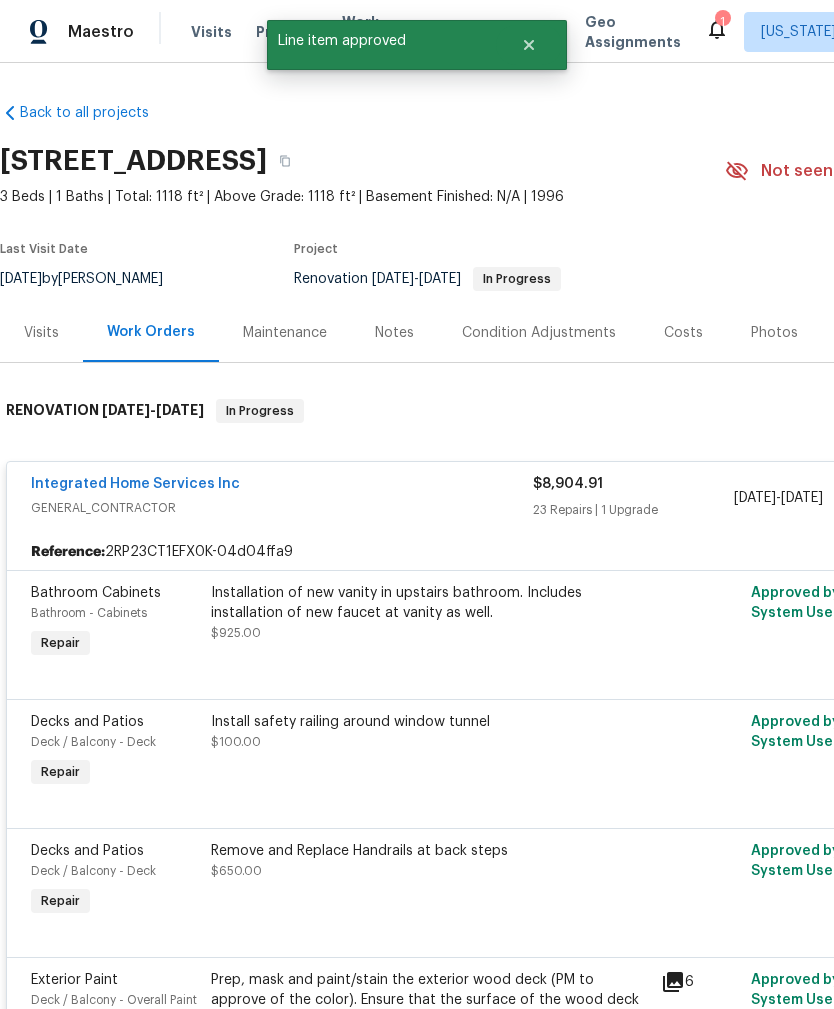 click on "Installation of new vanity in upstairs bathroom. Includes installation of new faucet at vanity as well. $925.00" at bounding box center [430, 613] 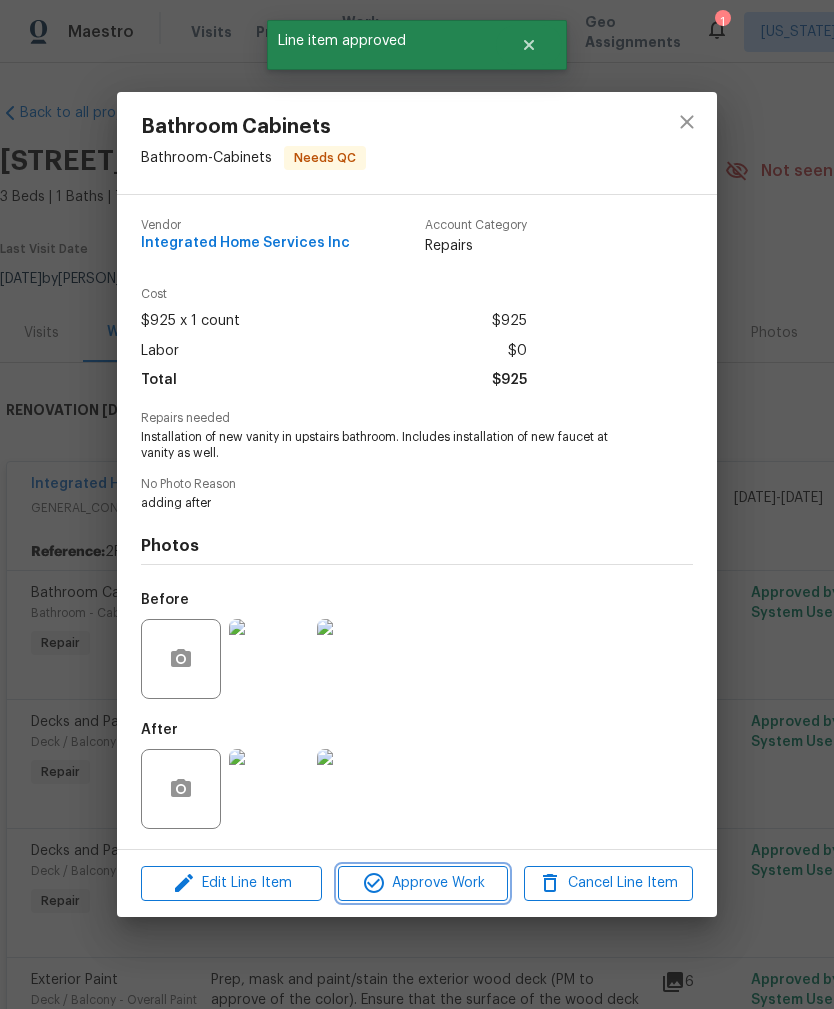 click on "Approve Work" at bounding box center (422, 883) 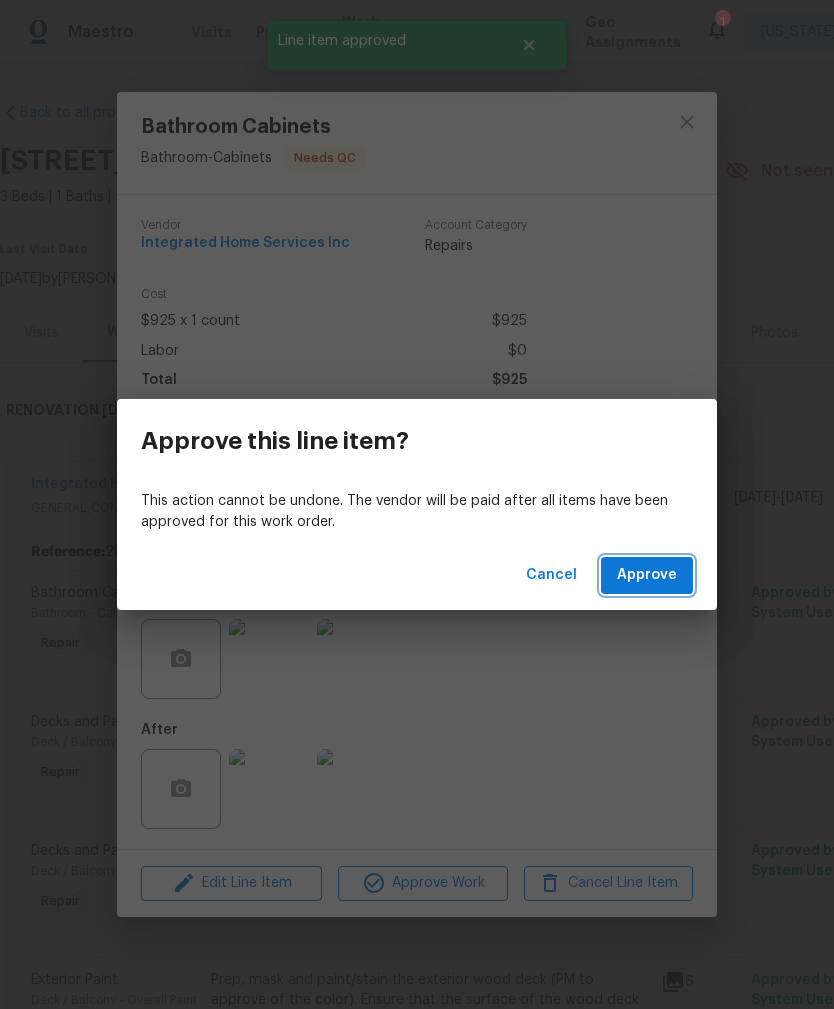 click on "Approve" at bounding box center (647, 575) 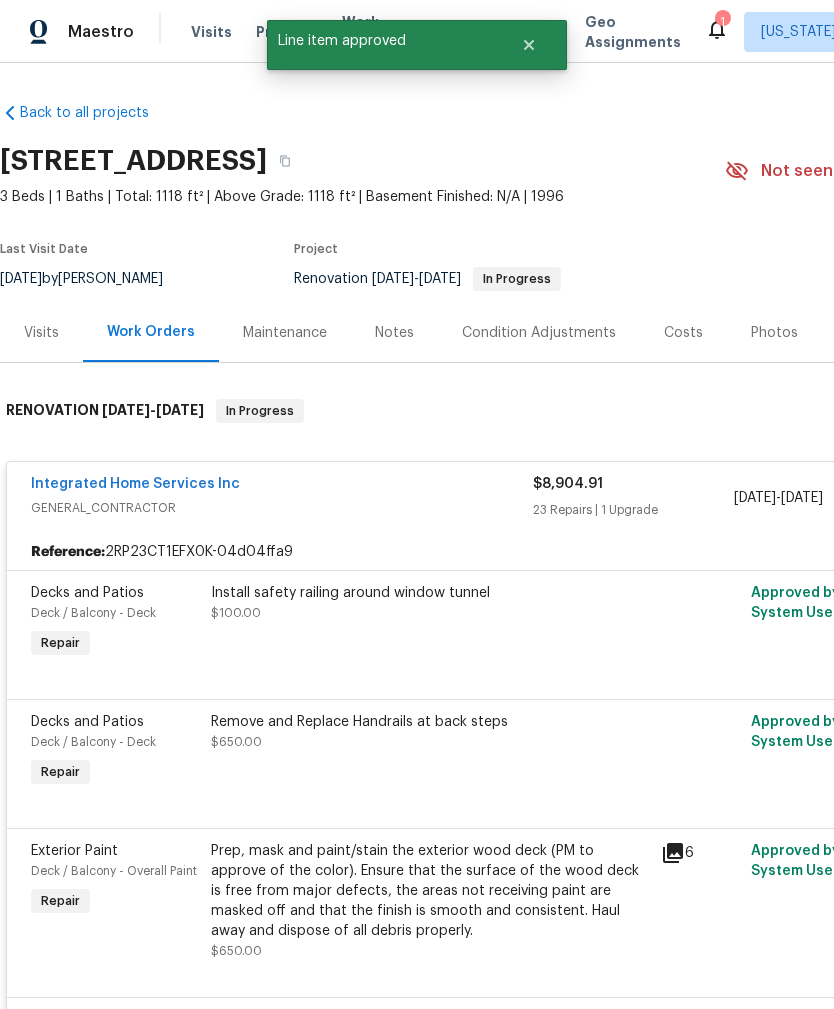 click on "Install safety railing around window tunnel $100.00" at bounding box center (430, 603) 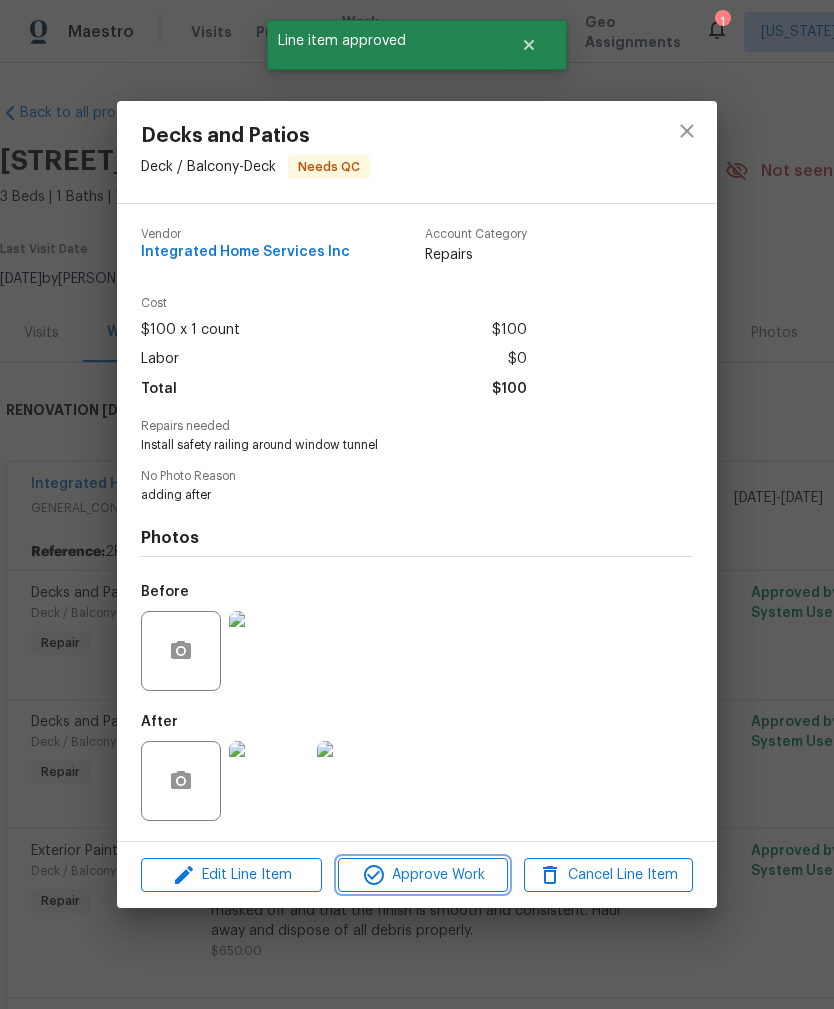 click on "Approve Work" at bounding box center (422, 875) 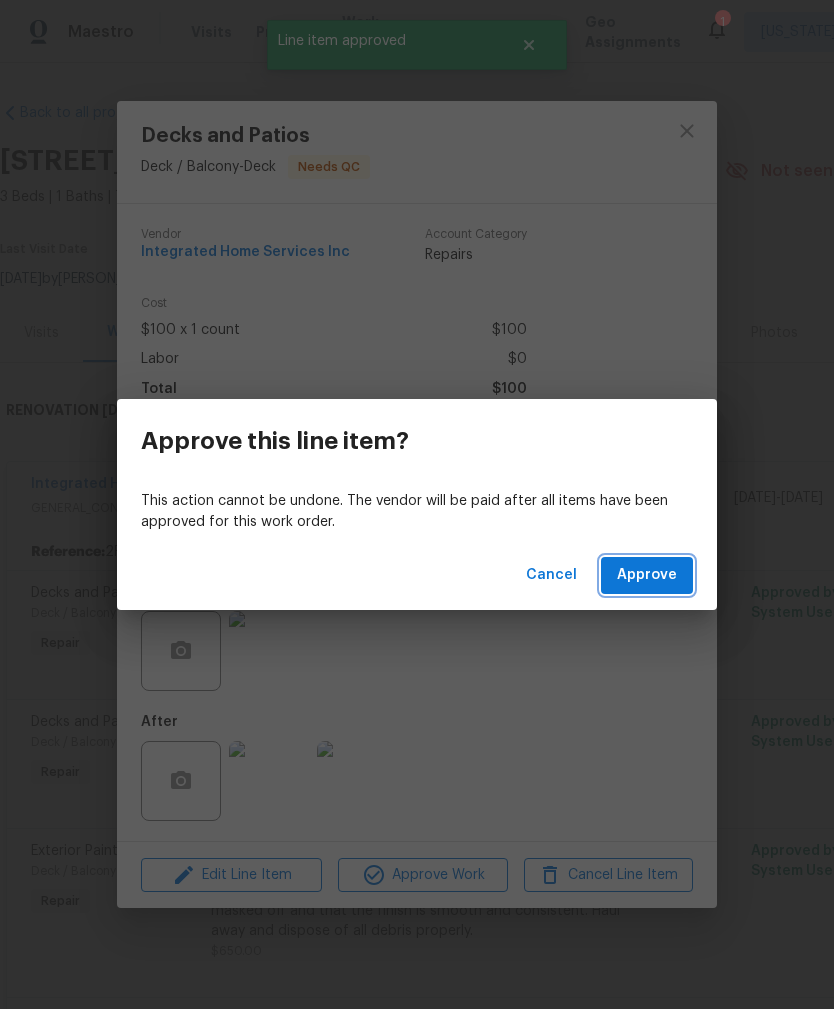 click on "Approve" at bounding box center (647, 575) 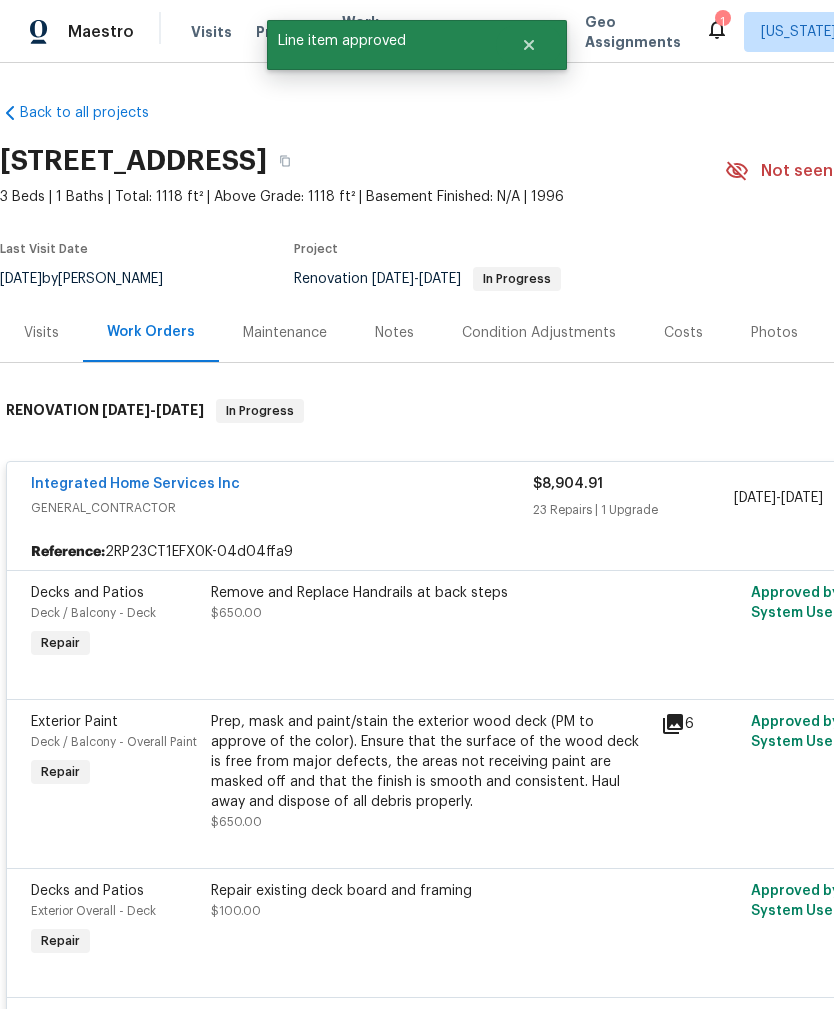 click on "Remove and Replace Handrails at back steps $650.00" at bounding box center (430, 603) 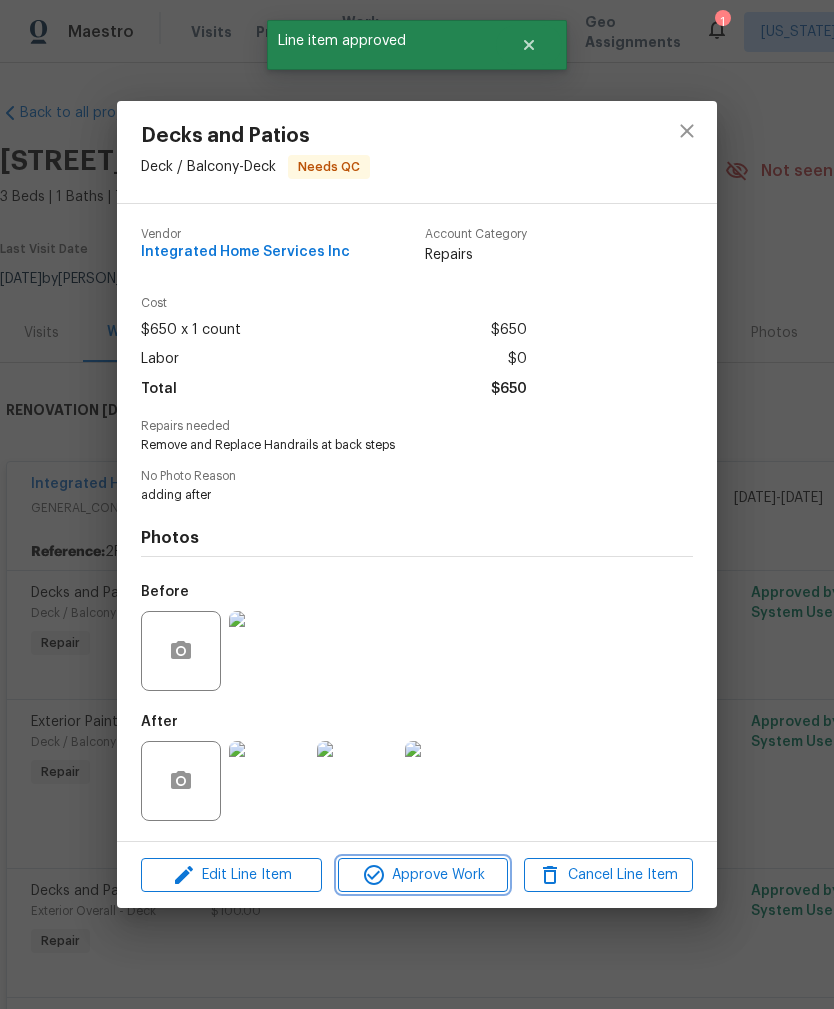 click on "Approve Work" at bounding box center (422, 875) 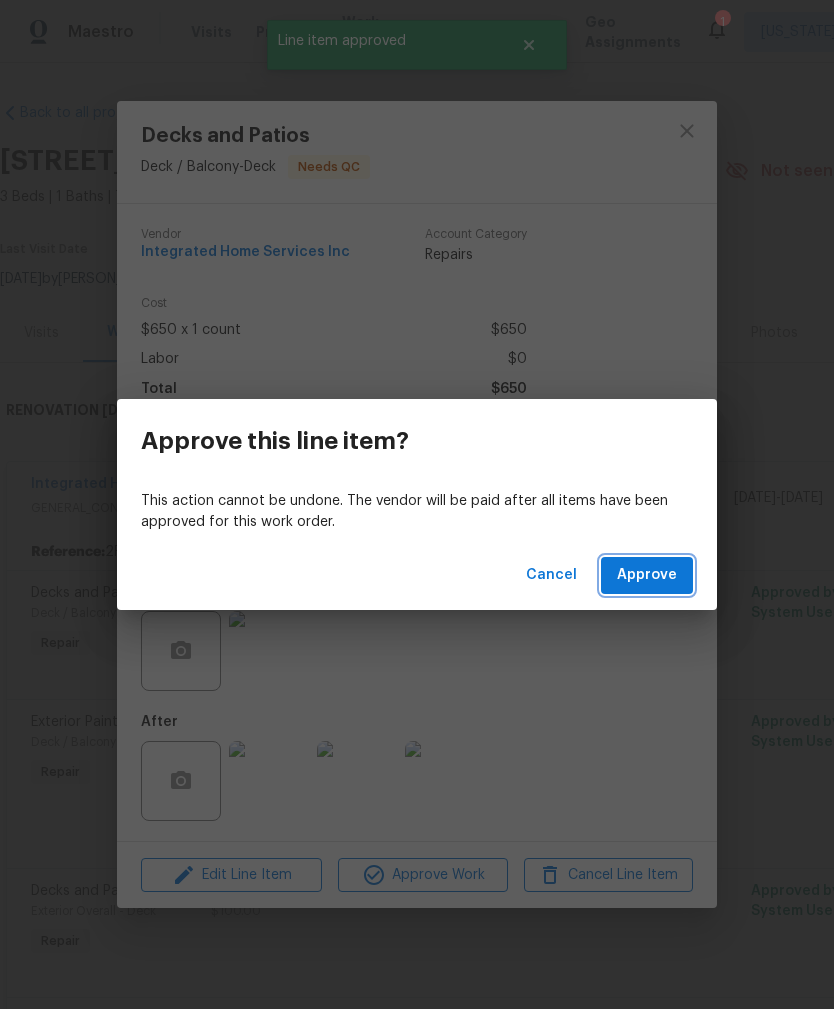 click on "Approve" at bounding box center [647, 575] 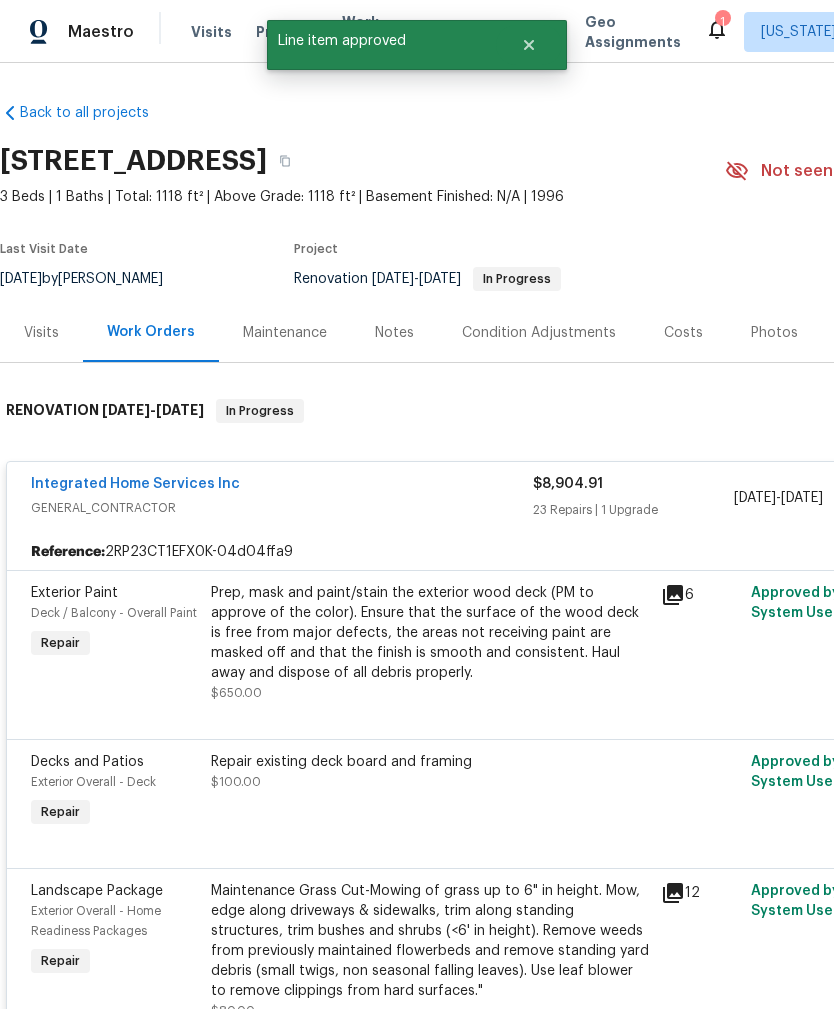 click on "Prep, mask and paint/stain the exterior wood deck  (PM to approve of the color). Ensure that the surface of the wood deck is free from major defects, the areas not receiving paint are masked off and that the finish is smooth and consistent. Haul away and dispose of all debris properly." at bounding box center [430, 633] 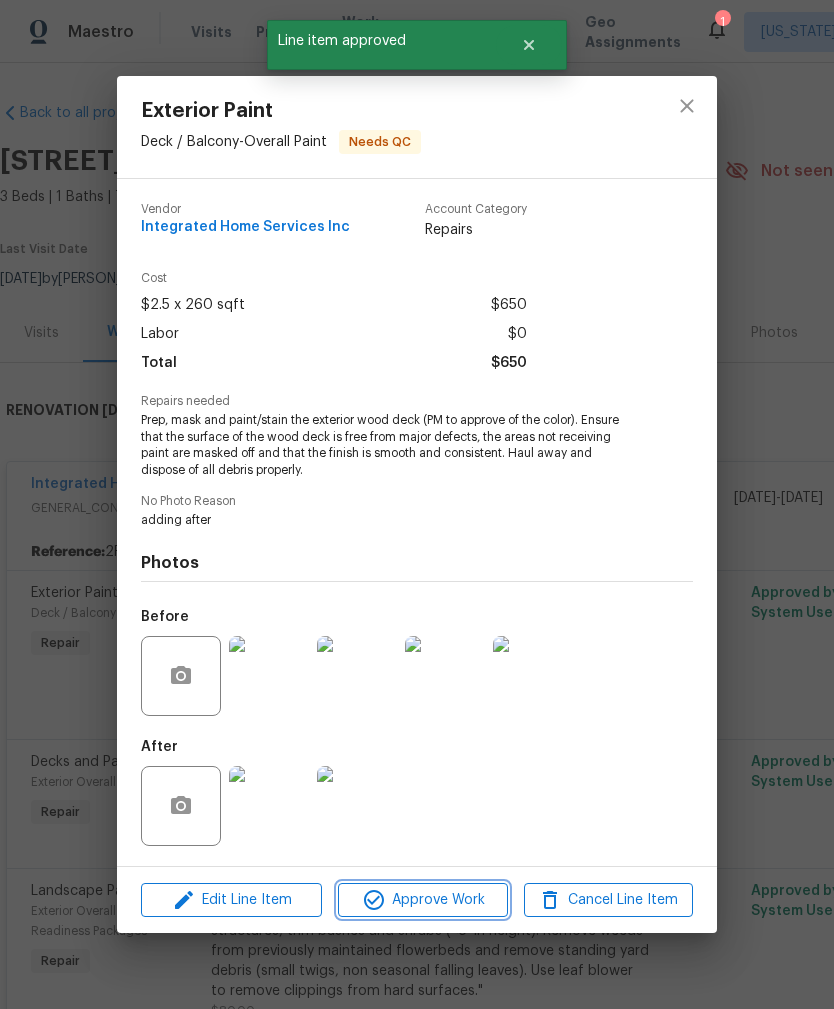 click on "Approve Work" at bounding box center [422, 900] 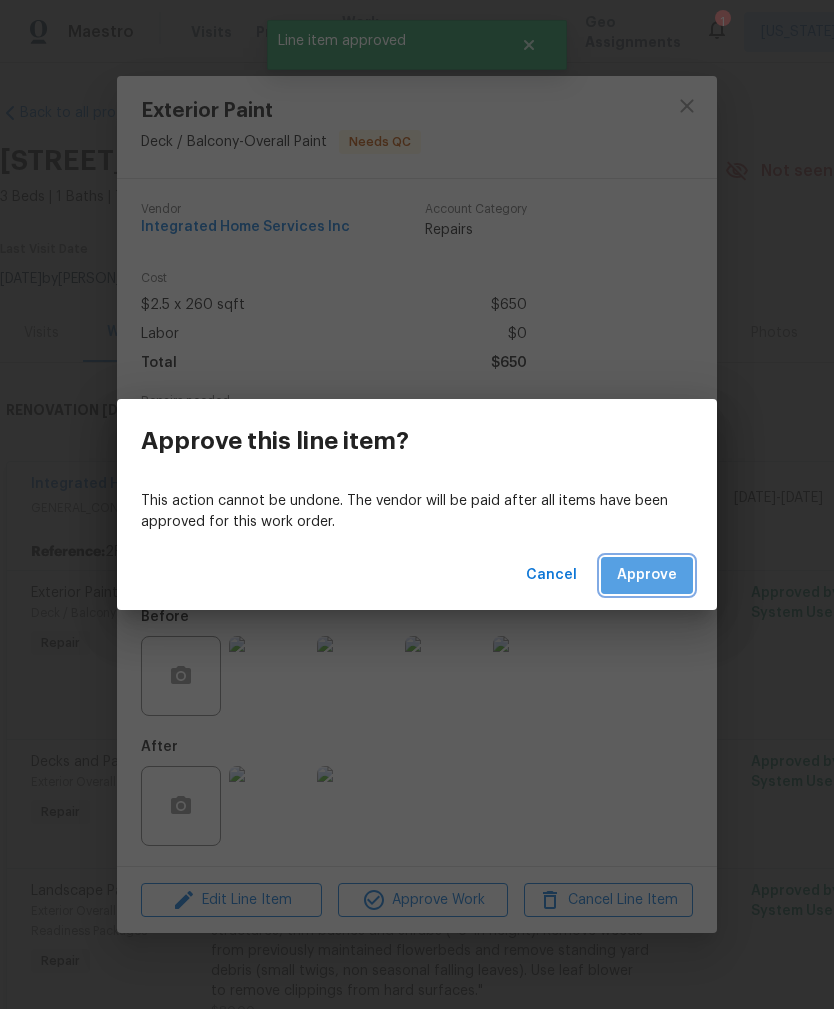 click on "Approve" at bounding box center [647, 575] 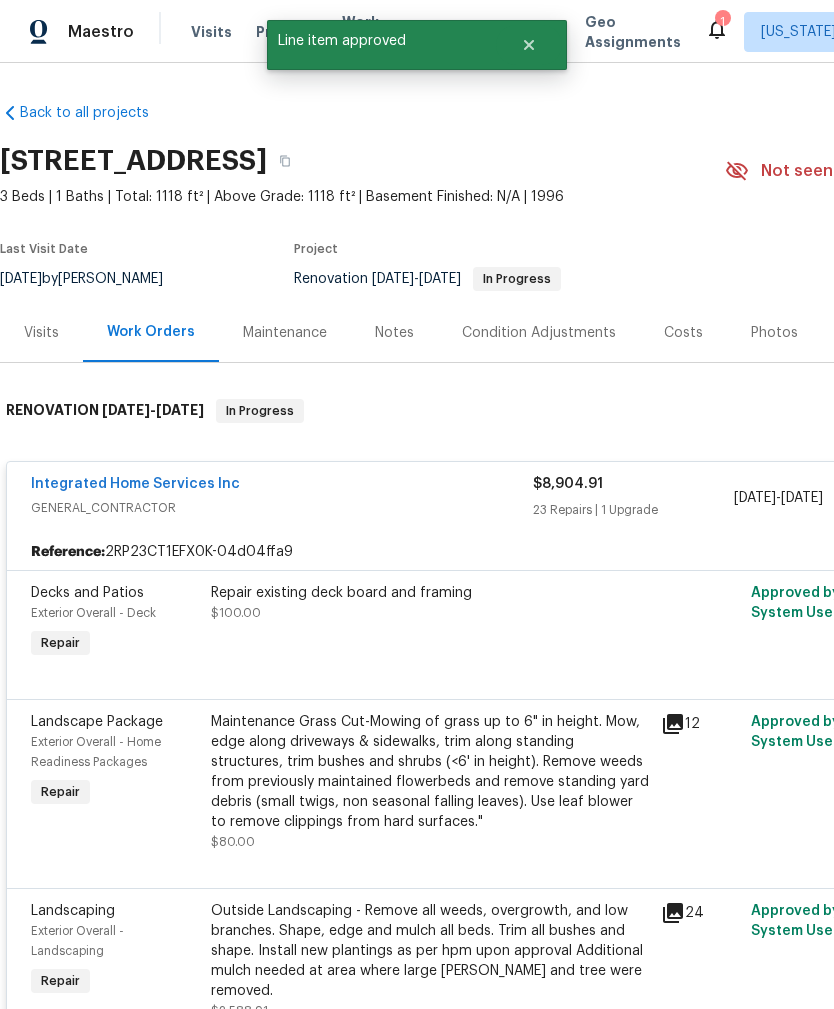 click on "Repair existing deck board and framing $100.00" at bounding box center [430, 623] 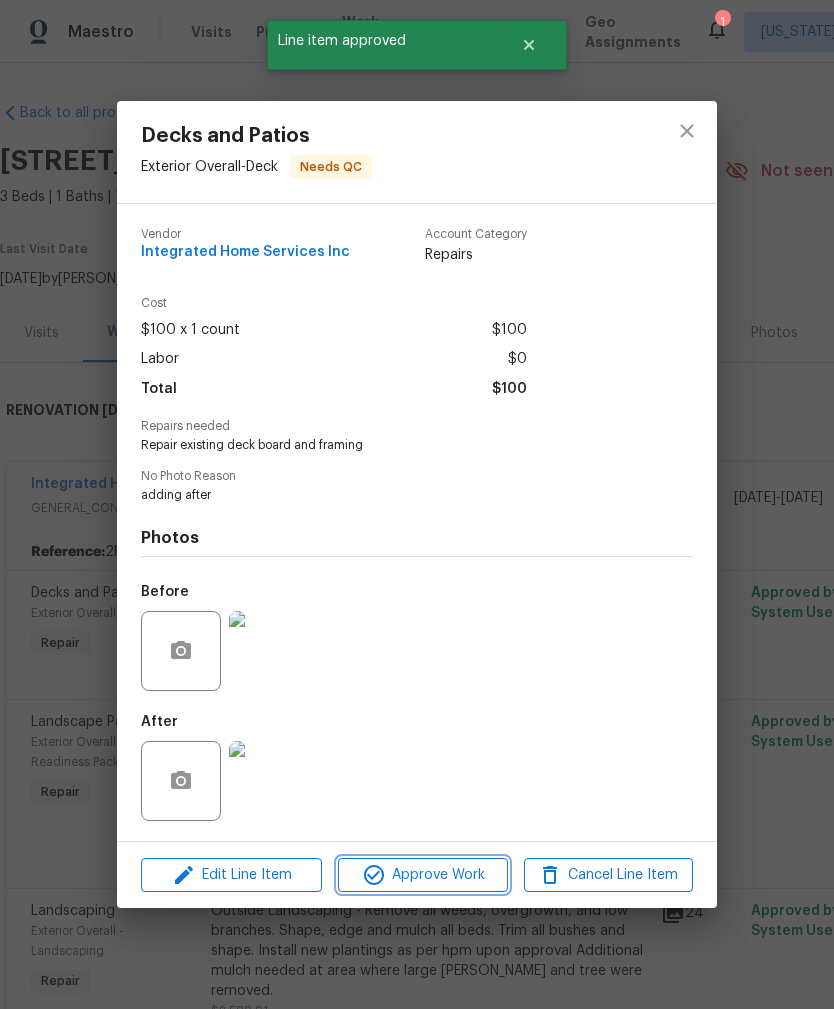 click on "Approve Work" at bounding box center [422, 875] 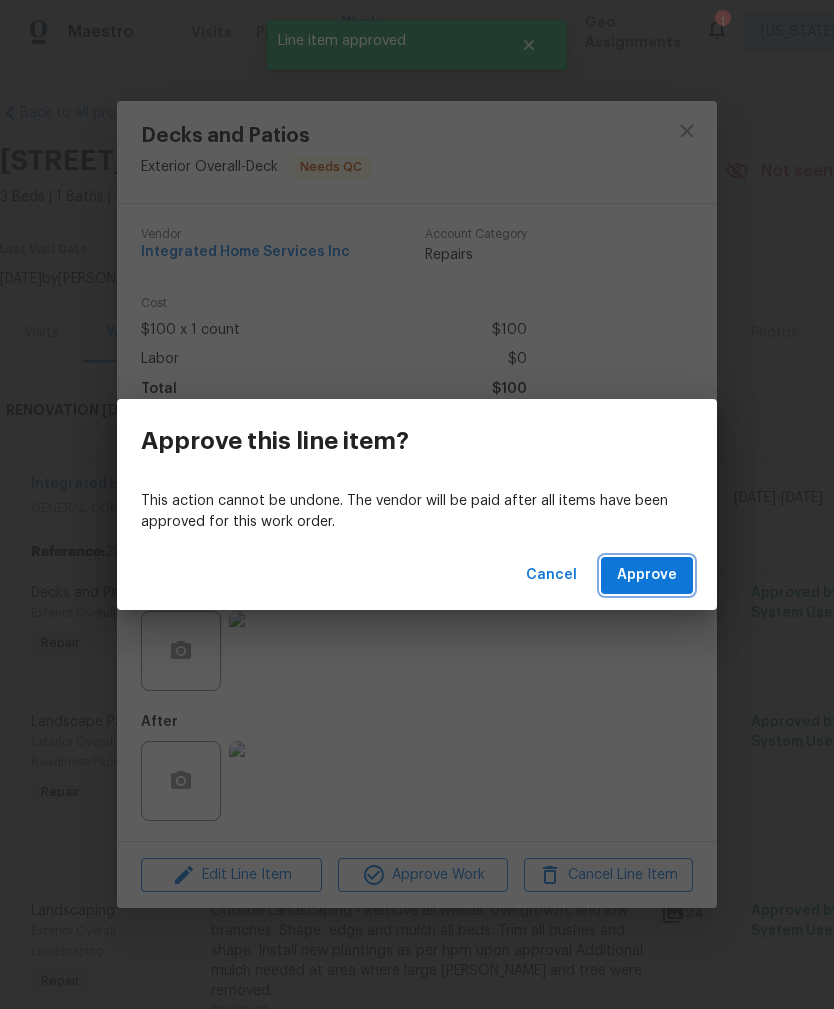 click on "Approve" at bounding box center [647, 575] 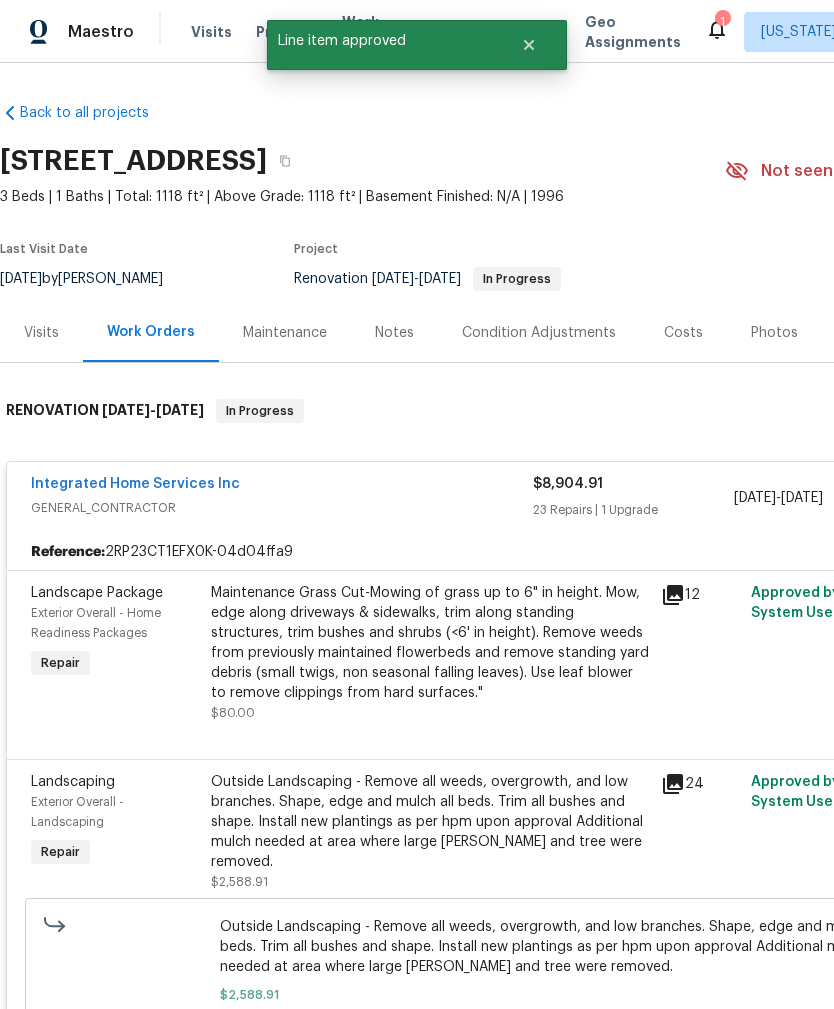 click on "Maintenance Grass Cut-Mowing of grass up to 6" in height. Mow, edge along driveways & sidewalks, trim along standing structures, trim bushes and shrubs (<6' in height). Remove weeds from previously maintained flowerbeds and remove standing yard debris (small twigs, non seasonal falling leaves).  Use leaf blower to remove clippings from hard surfaces."" at bounding box center (430, 643) 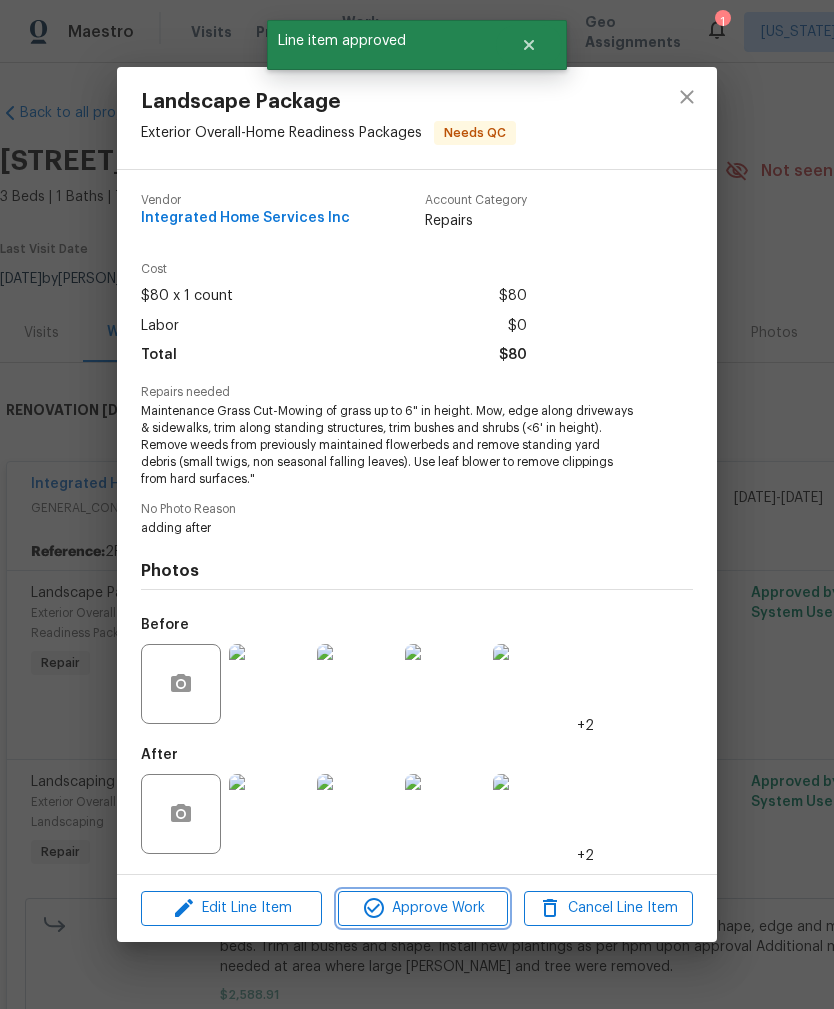 click on "Approve Work" at bounding box center (422, 908) 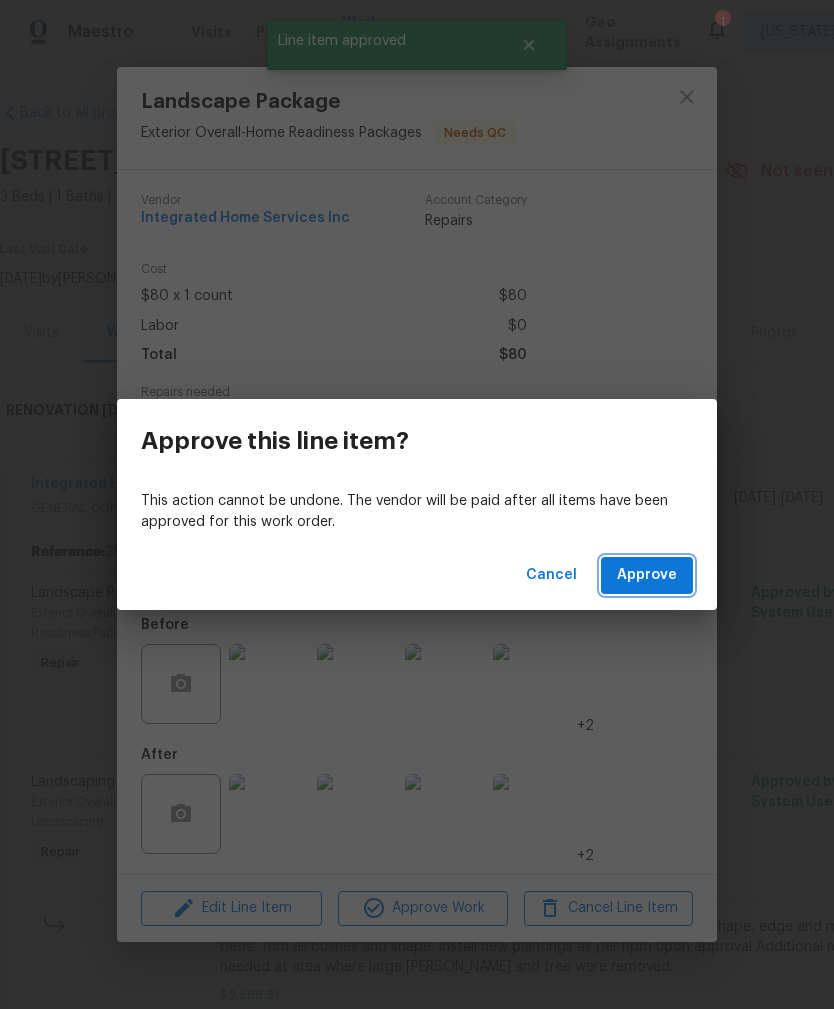 click on "Approve" at bounding box center [647, 575] 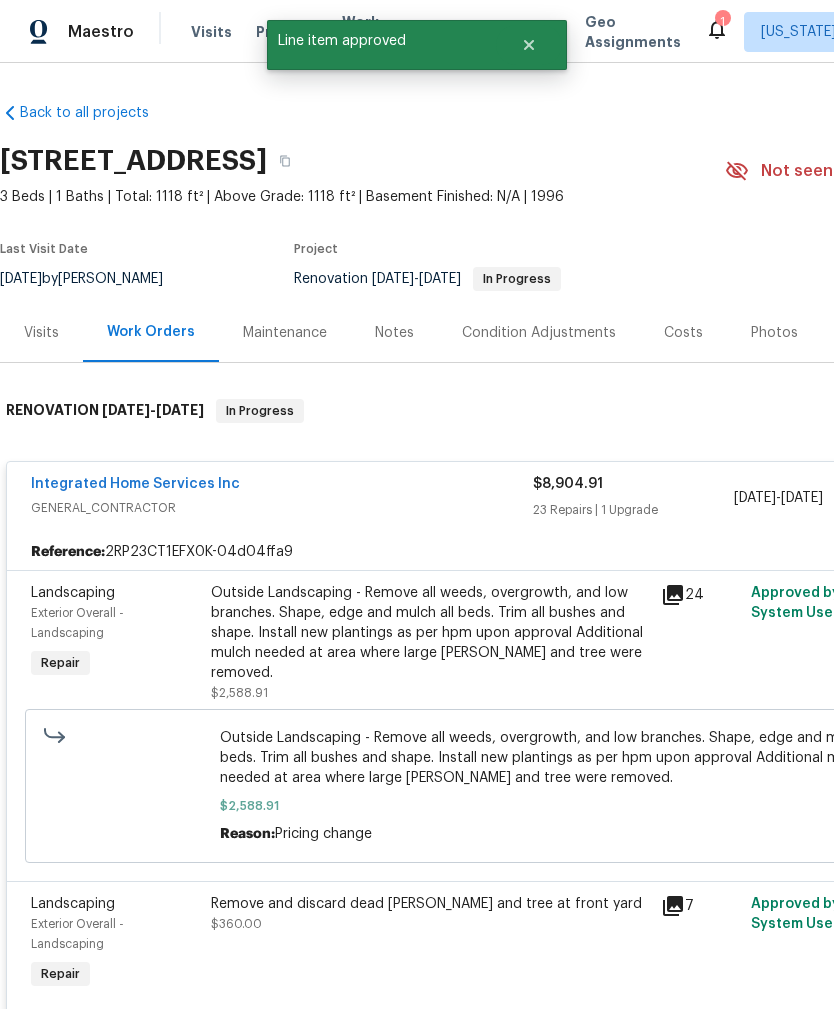 click on "Outside Landscaping - Remove all weeds, overgrowth, and low branches. Shape, edge and mulch all beds. Trim all bushes and shape. Install new plantings as per hpm upon approval
Additional mulch needed at area where large [PERSON_NAME] and tree were removed." at bounding box center [430, 633] 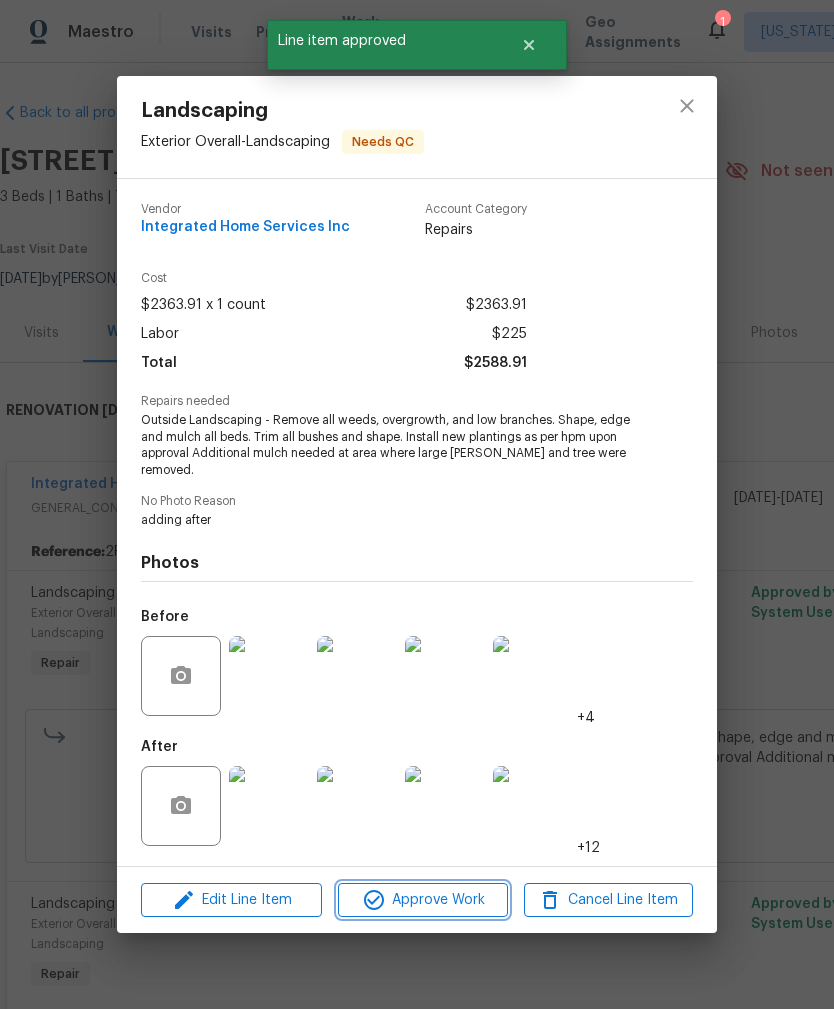 click on "Approve Work" at bounding box center [422, 900] 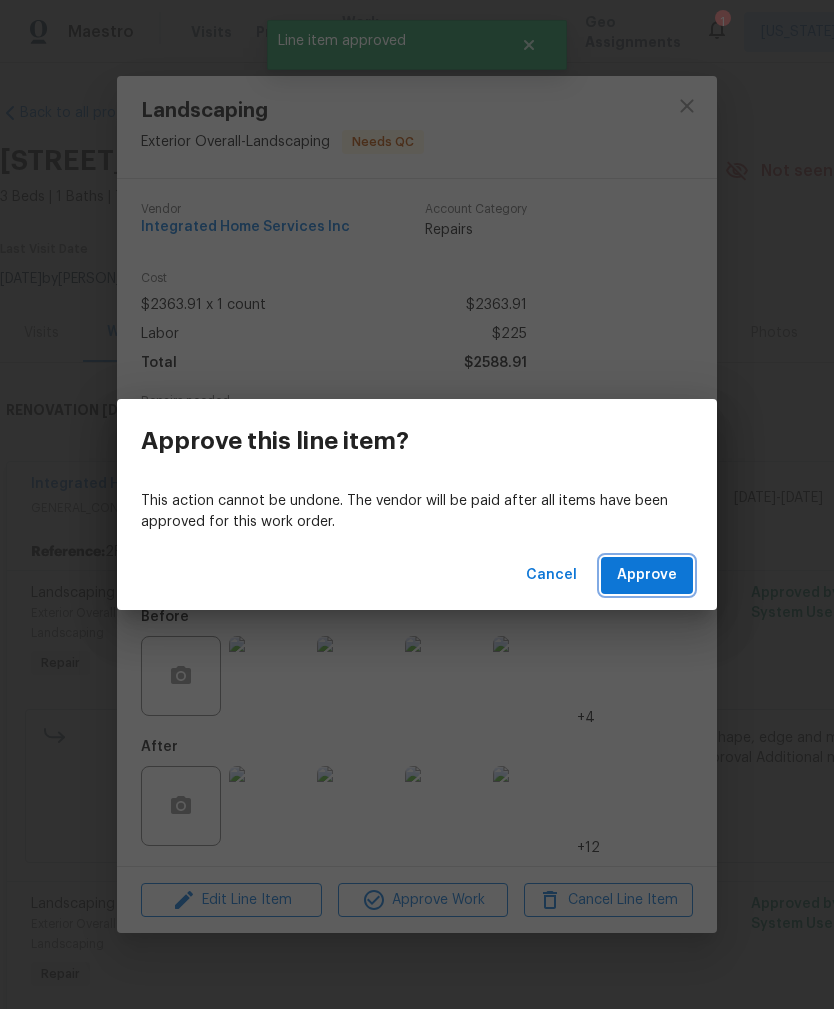 click on "Approve" at bounding box center [647, 575] 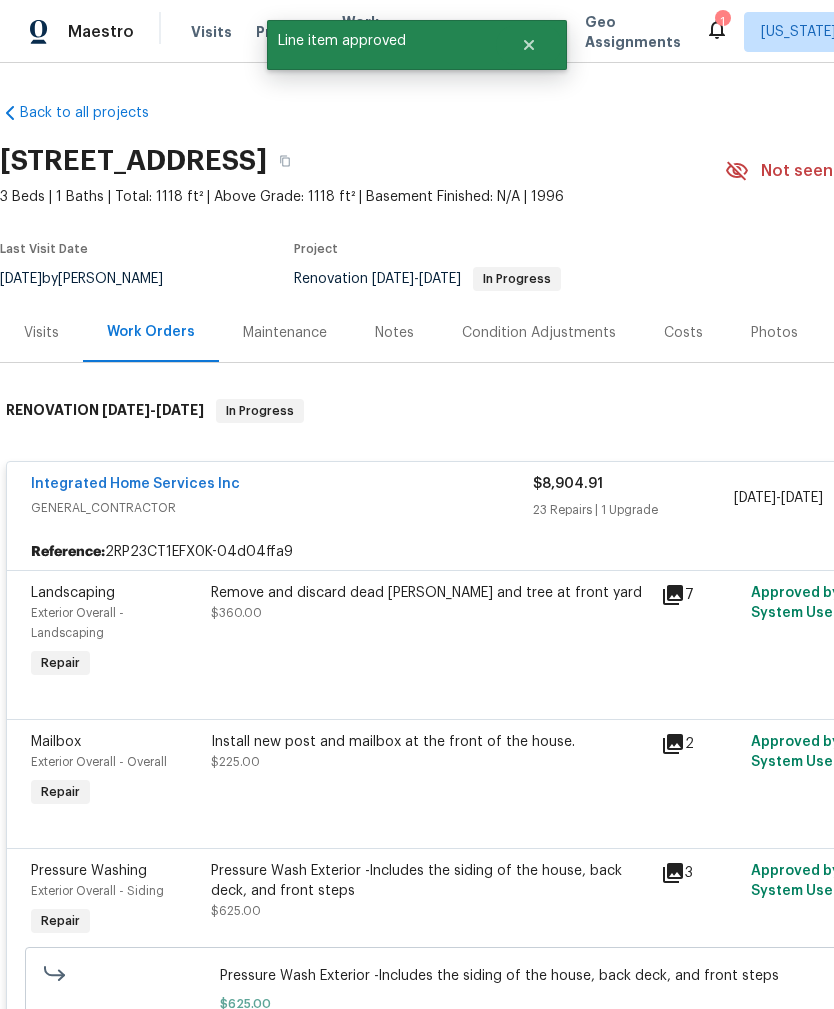 click on "Remove and discard dead [PERSON_NAME] and tree at front yard $360.00" at bounding box center (430, 633) 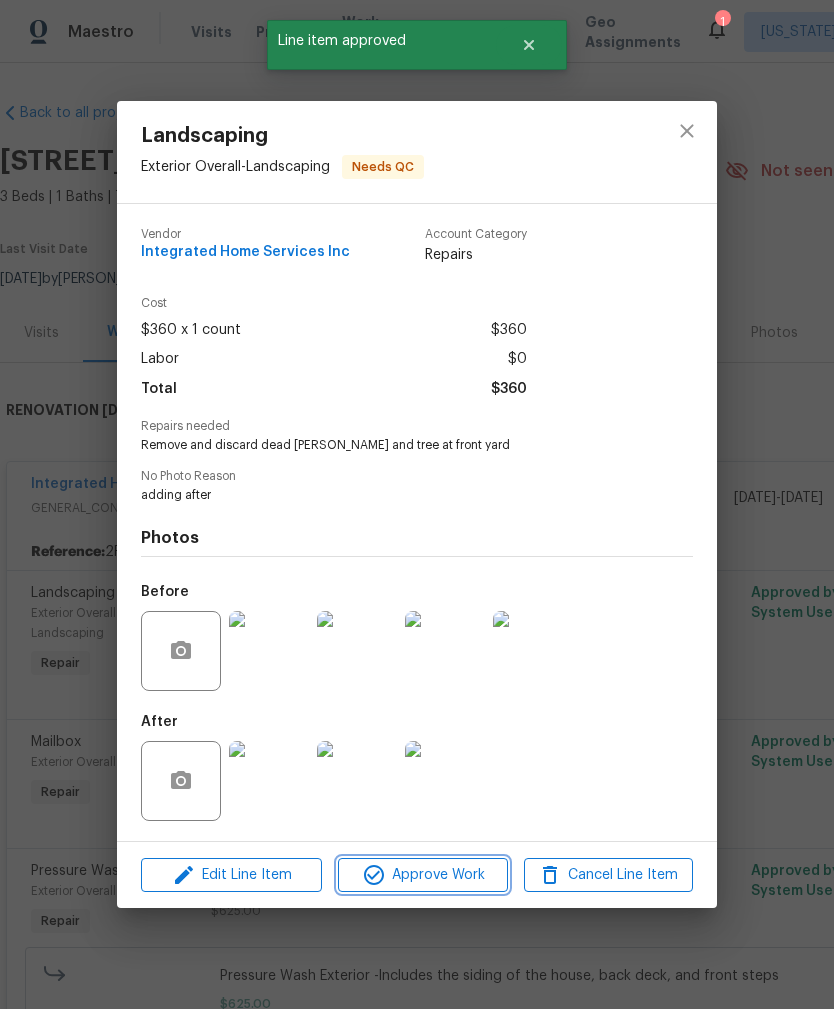 click on "Approve Work" at bounding box center [422, 875] 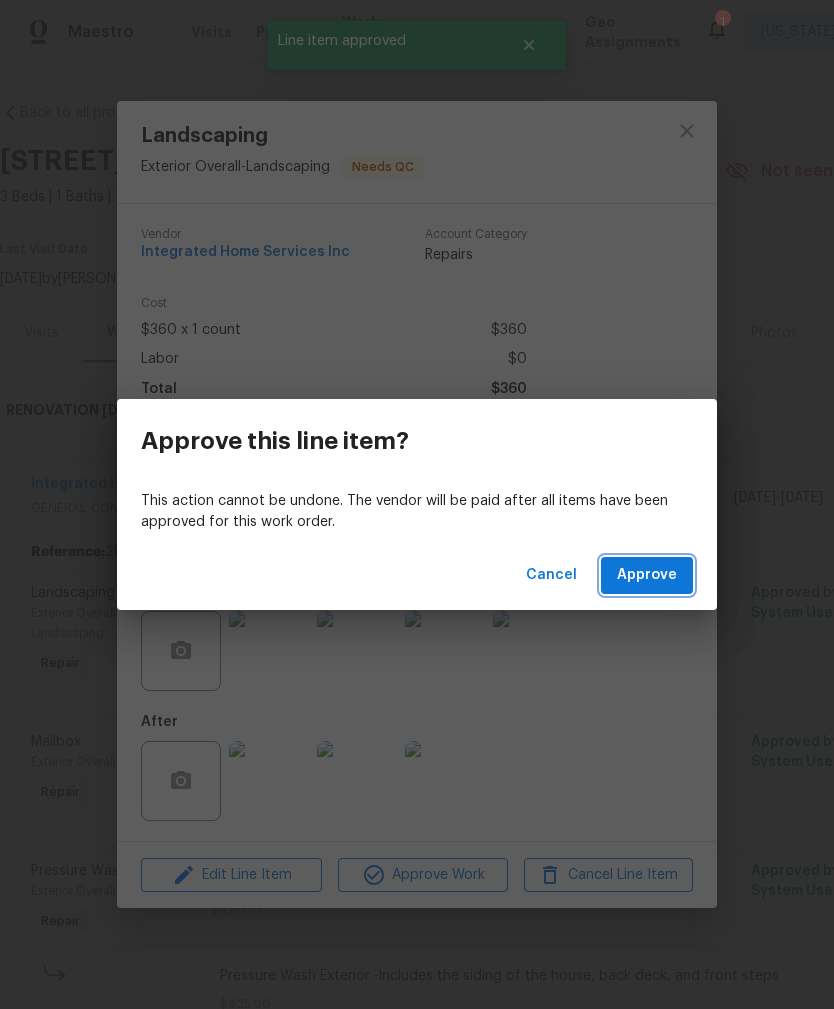 click on "Approve" at bounding box center [647, 575] 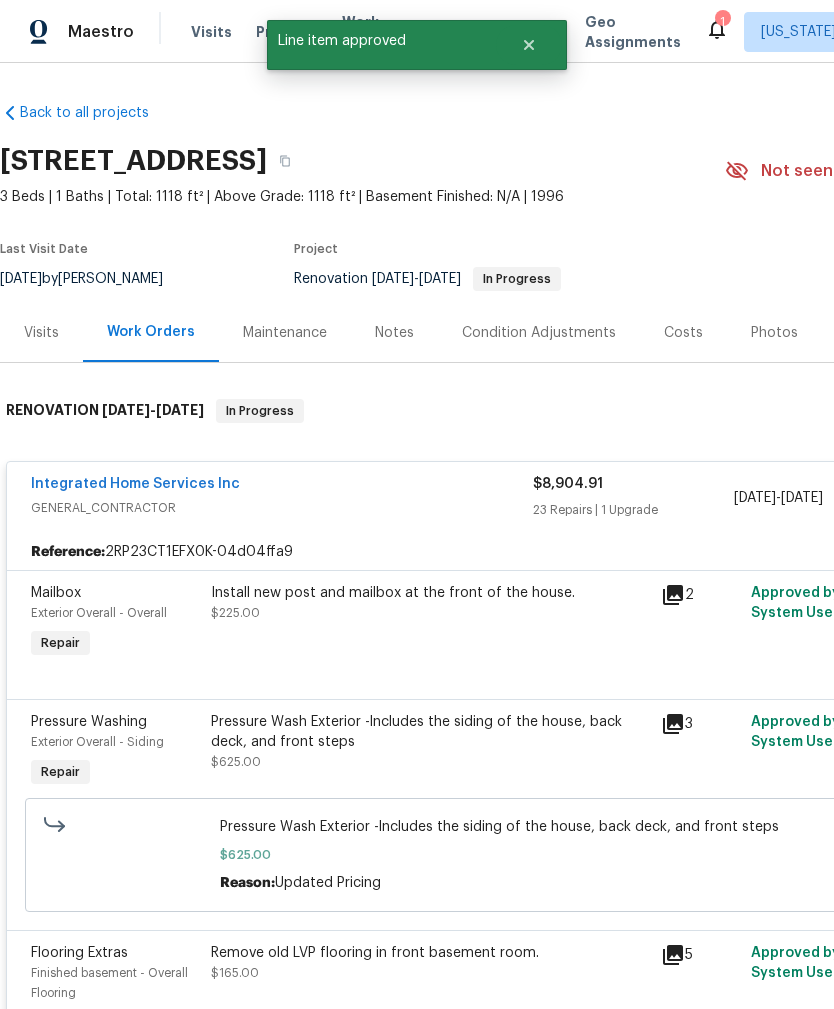 click on "Install new post and mailbox at the front of the house. $225.00" at bounding box center [430, 623] 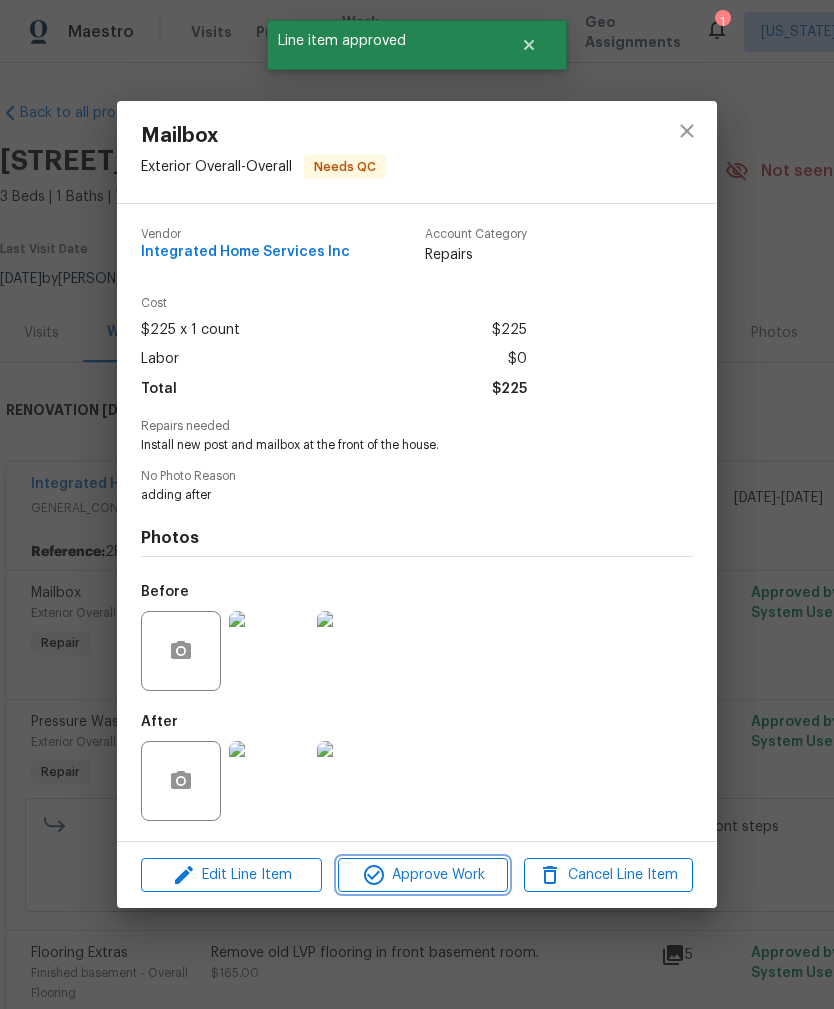 click on "Approve Work" at bounding box center [422, 875] 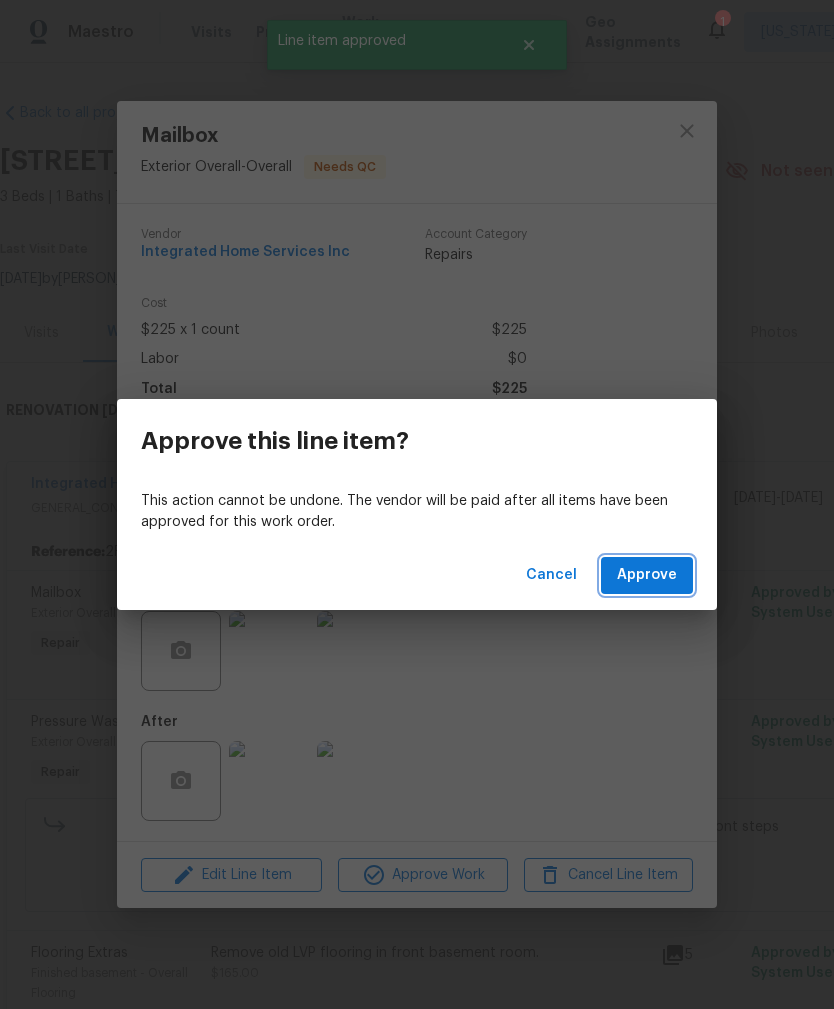 click on "Approve" at bounding box center [647, 575] 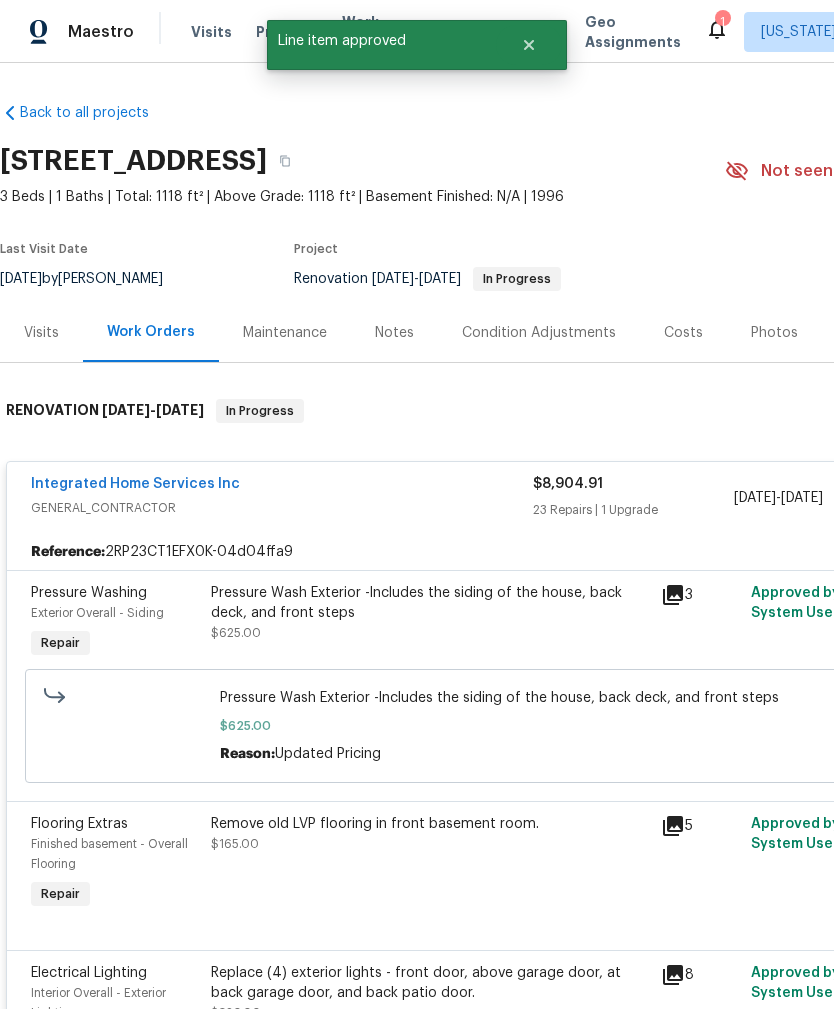 click on "Pressure Wash Exterior -lncludes the siding of the house, back deck, and front steps $625.00" at bounding box center [430, 613] 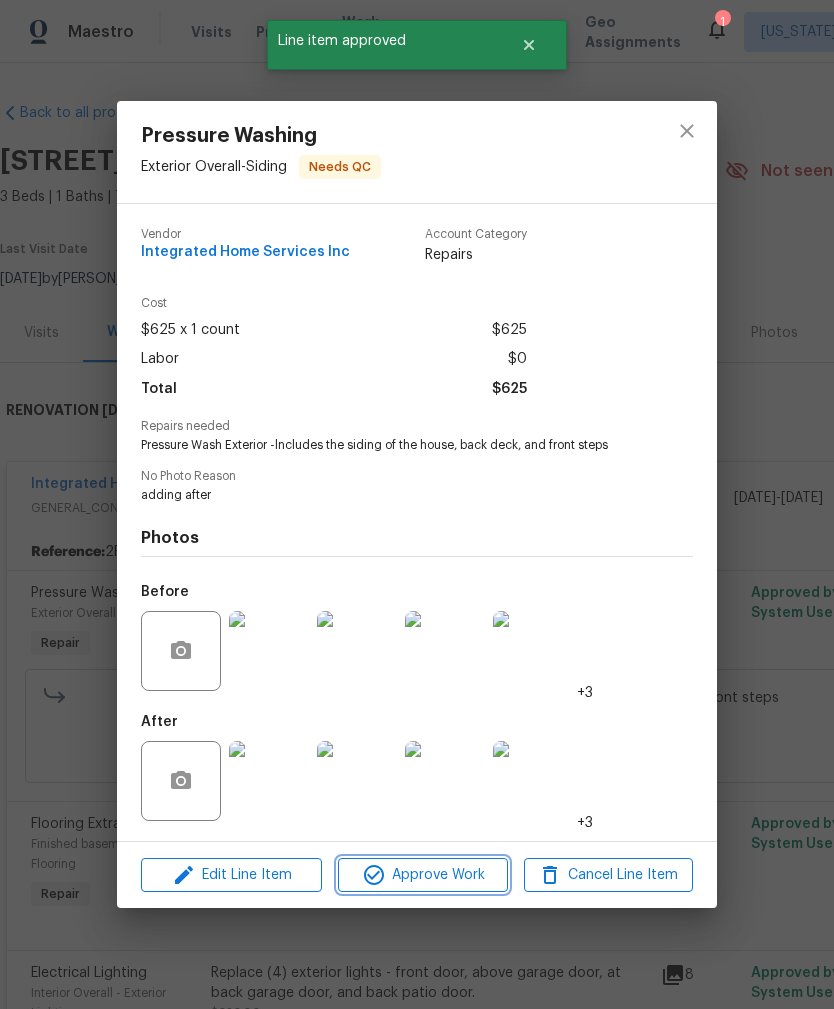 click on "Approve Work" at bounding box center [422, 875] 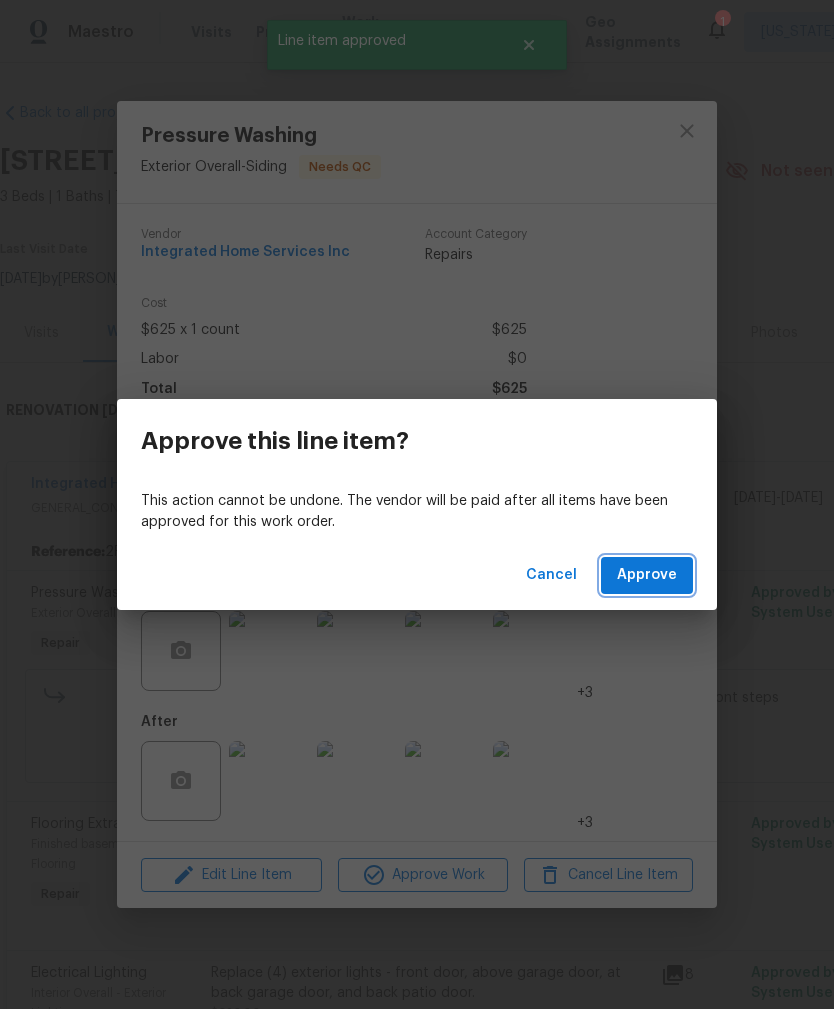 click on "Approve" at bounding box center (647, 575) 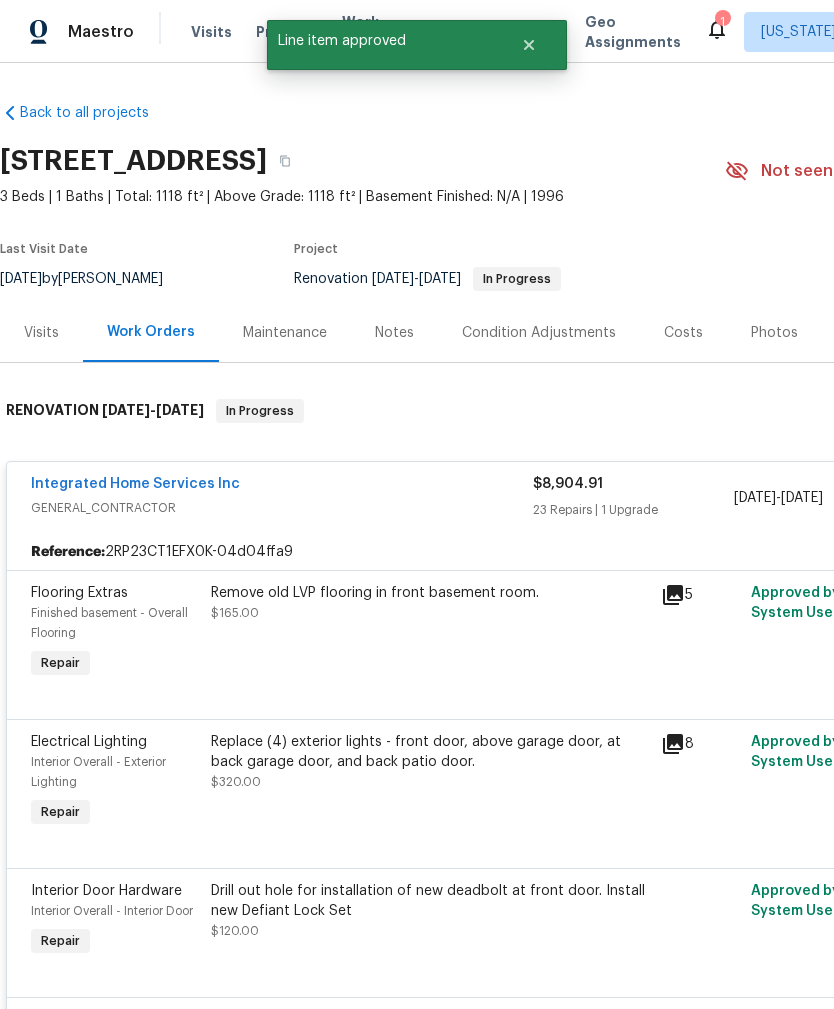 click on "Remove old LVP flooring in front basement room. $165.00" at bounding box center [430, 633] 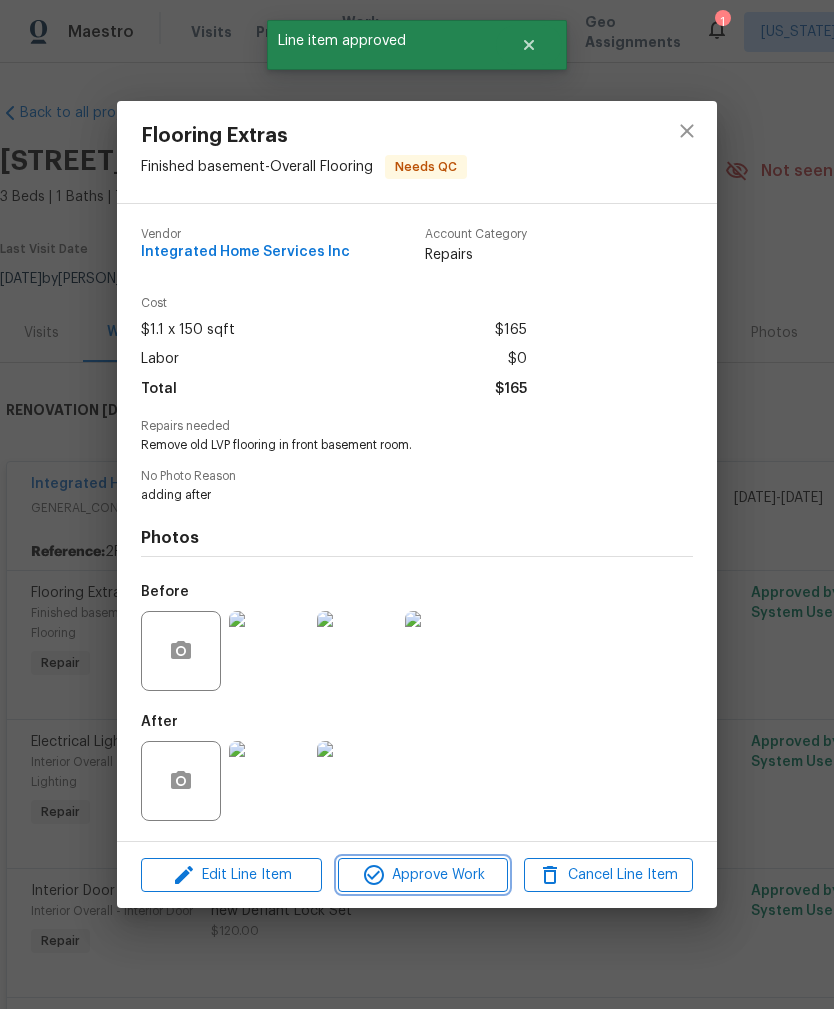 click on "Approve Work" at bounding box center [422, 875] 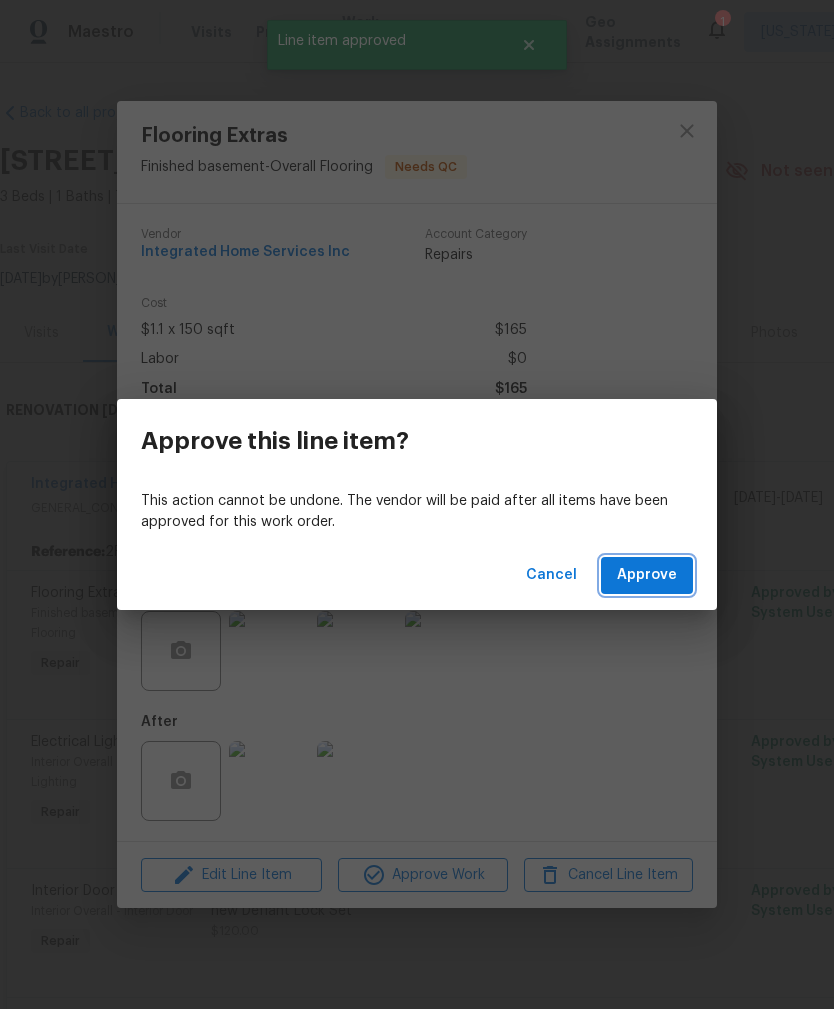 click on "Approve" at bounding box center [647, 575] 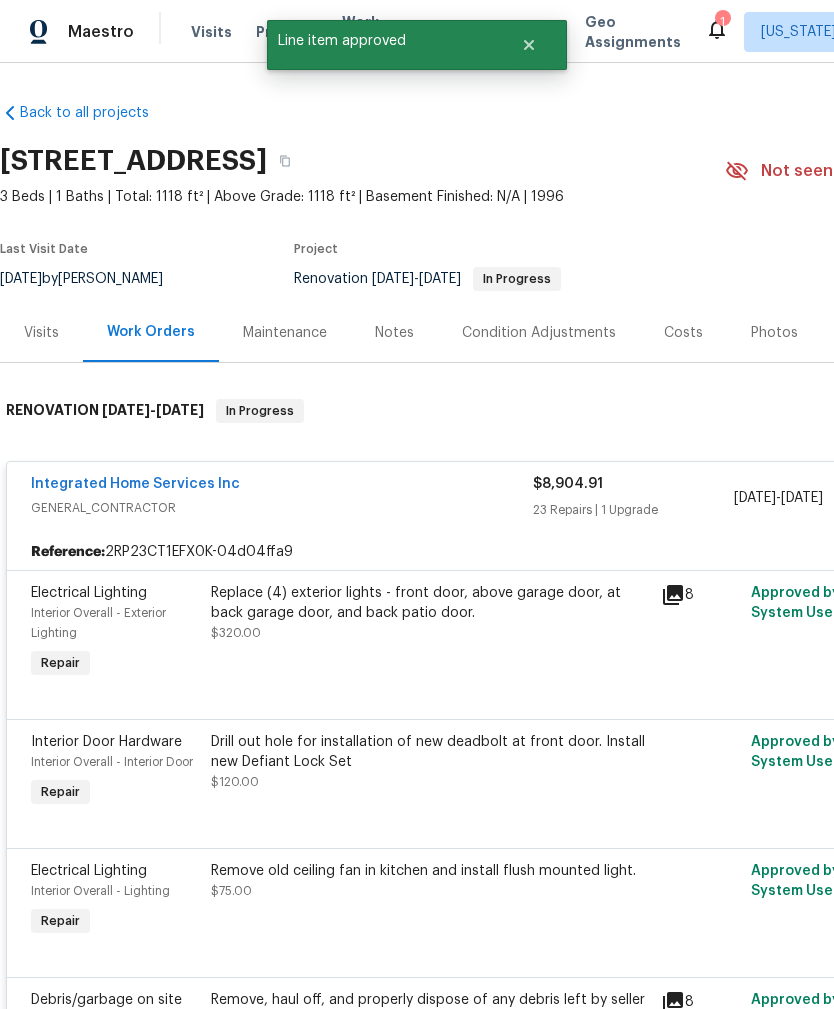 click on "Replace (4) exterior lights - front door, above garage door, at back garage door, and back patio door. $320.00" at bounding box center (430, 633) 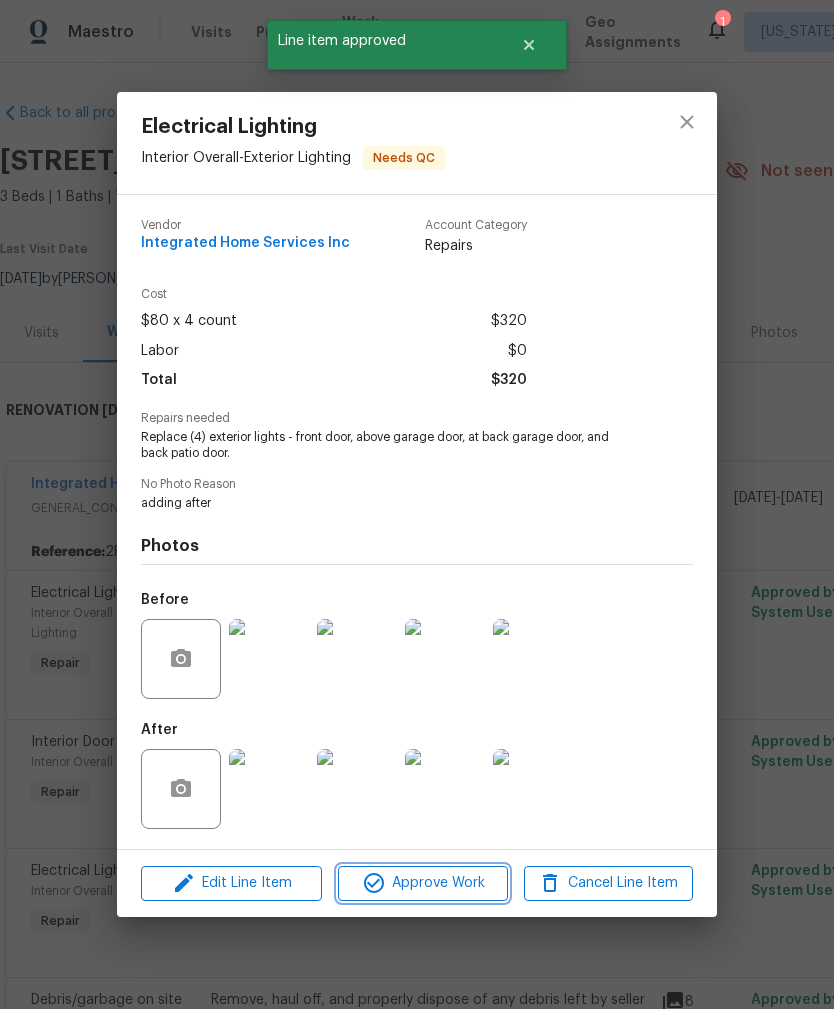 click 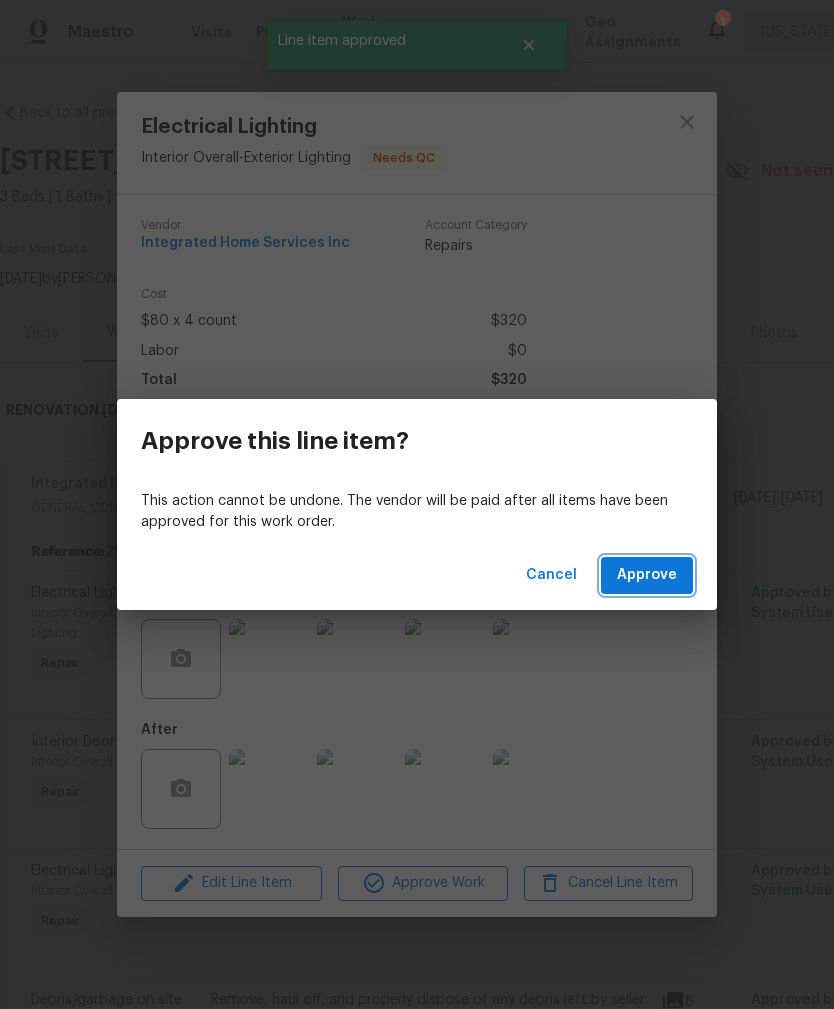 click on "Approve" at bounding box center [647, 575] 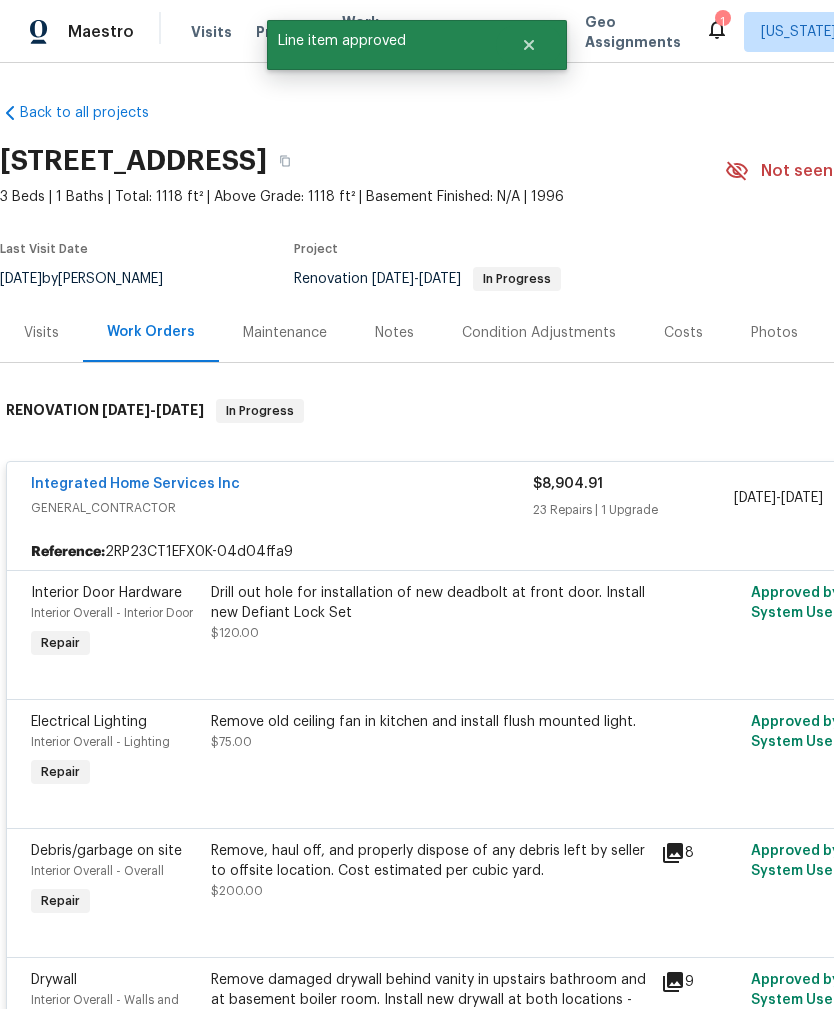 click on "Drill out hole for installation of new deadbolt at front door. Install new Defiant Lock Set $120.00" at bounding box center (430, 623) 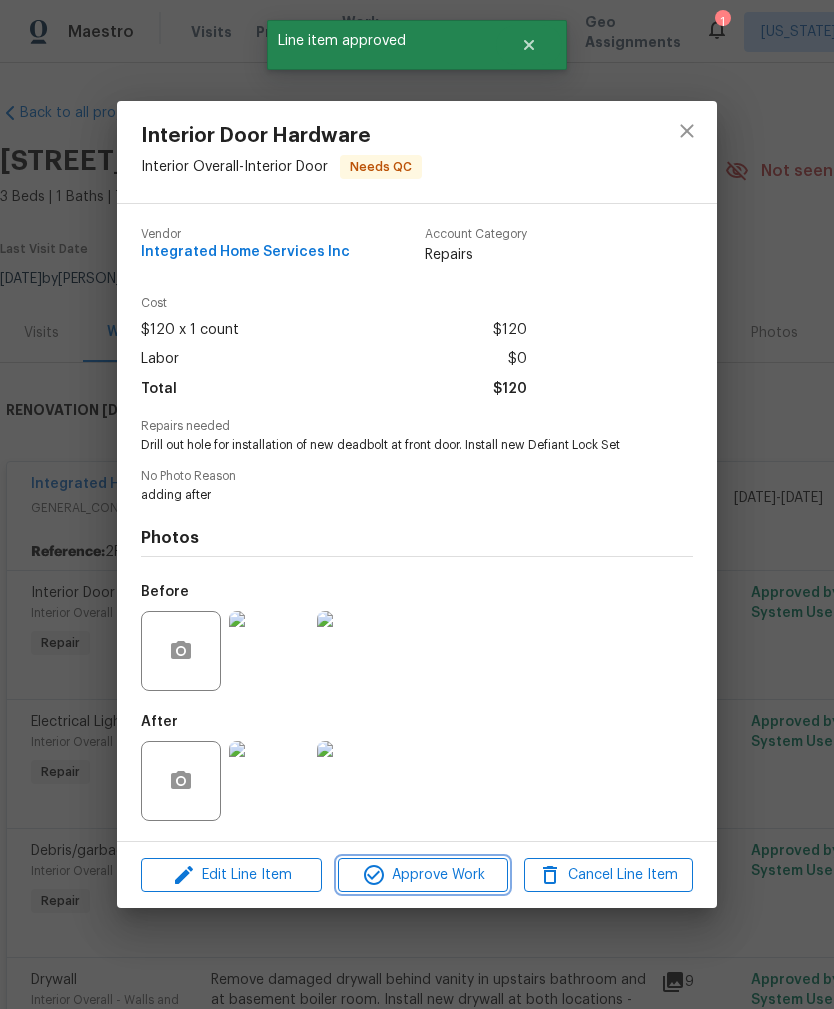 click 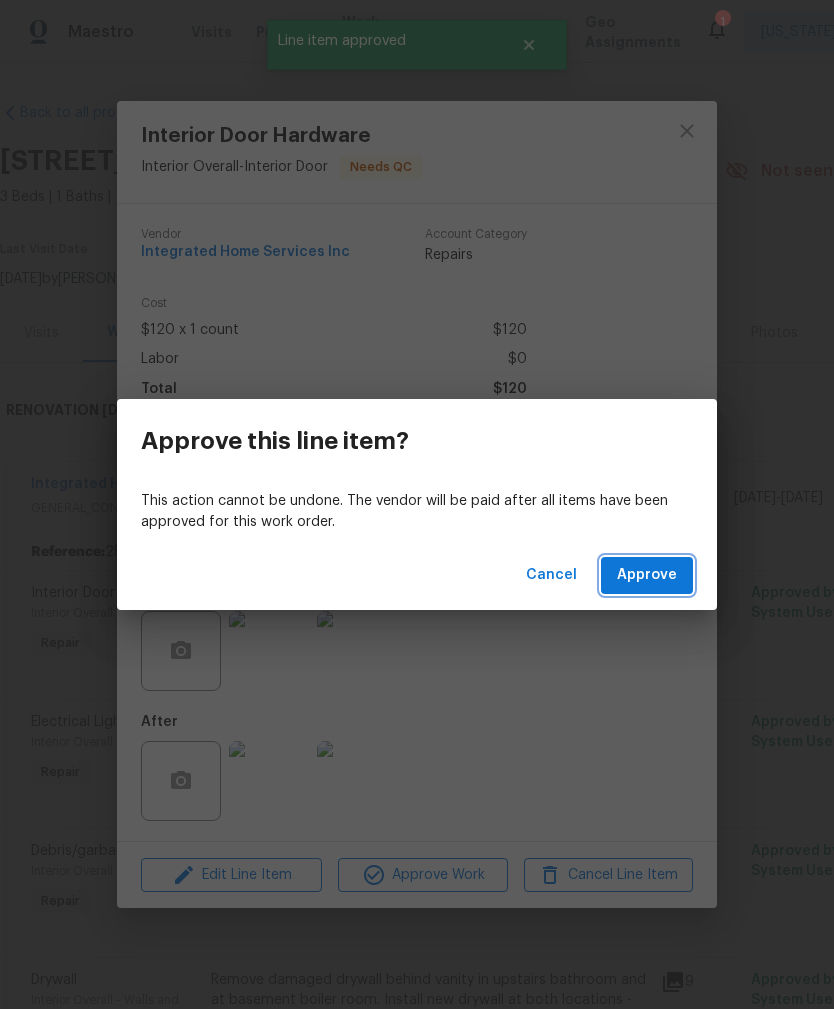 click on "Approve" at bounding box center (647, 575) 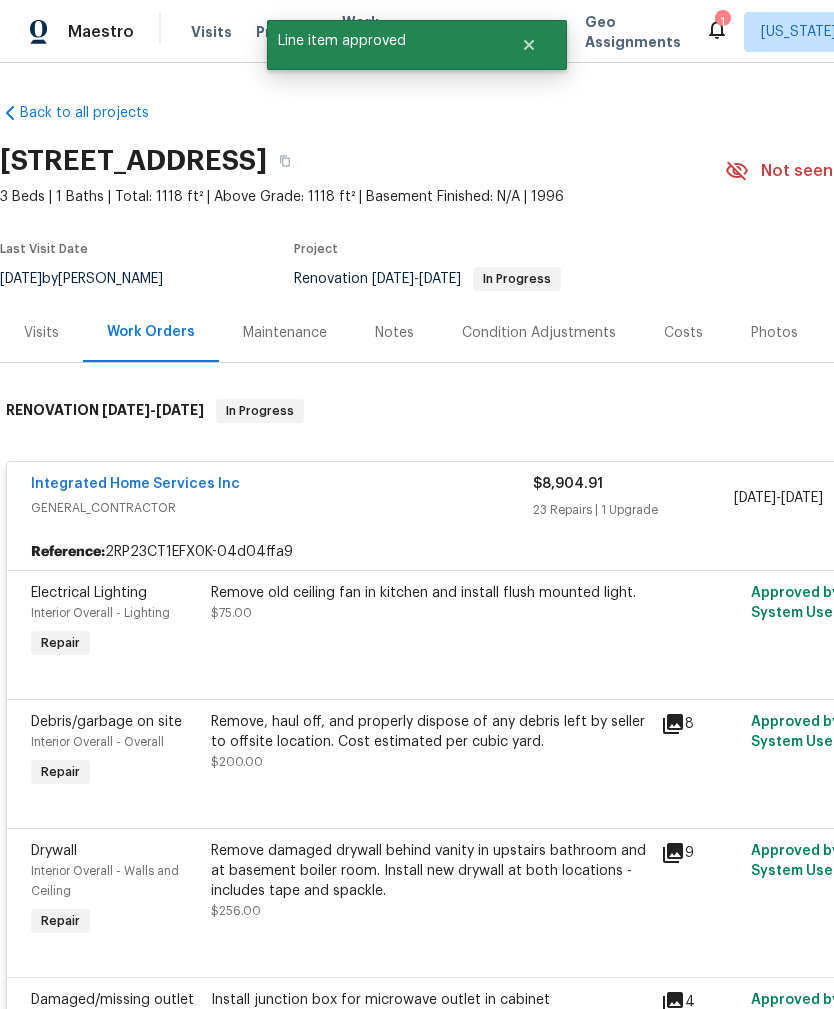 click on "Remove old ceiling fan in kitchen and install flush mounted light. $75.00" at bounding box center (430, 623) 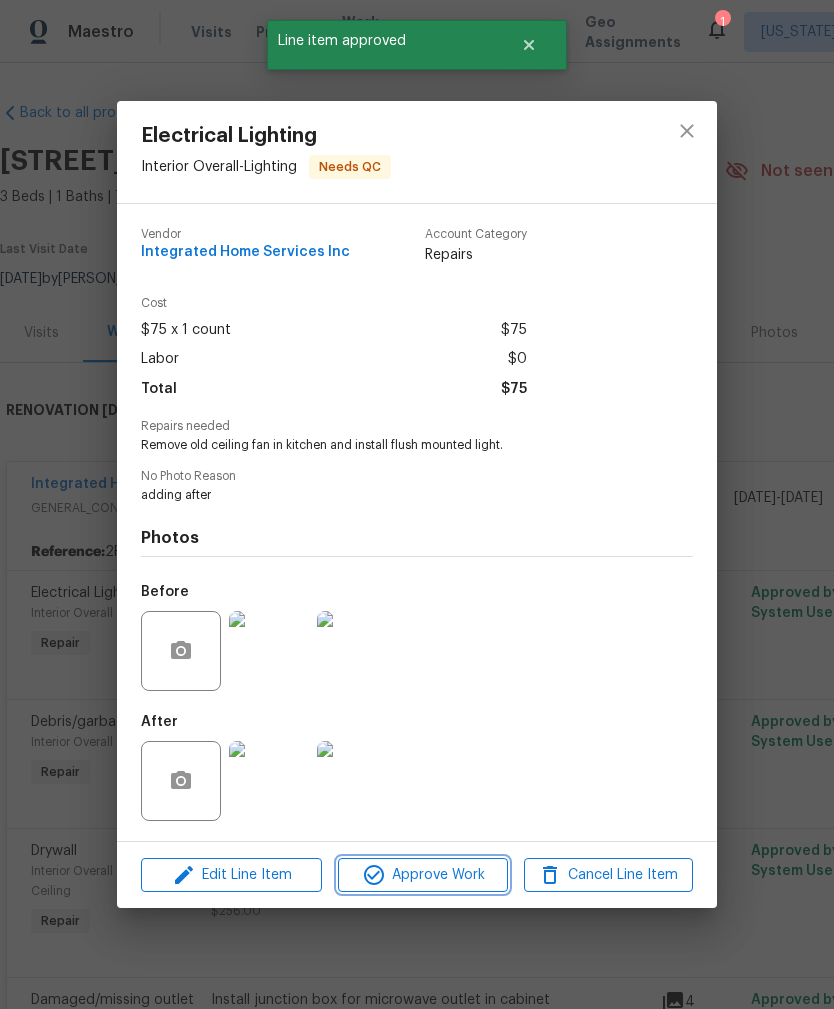 click 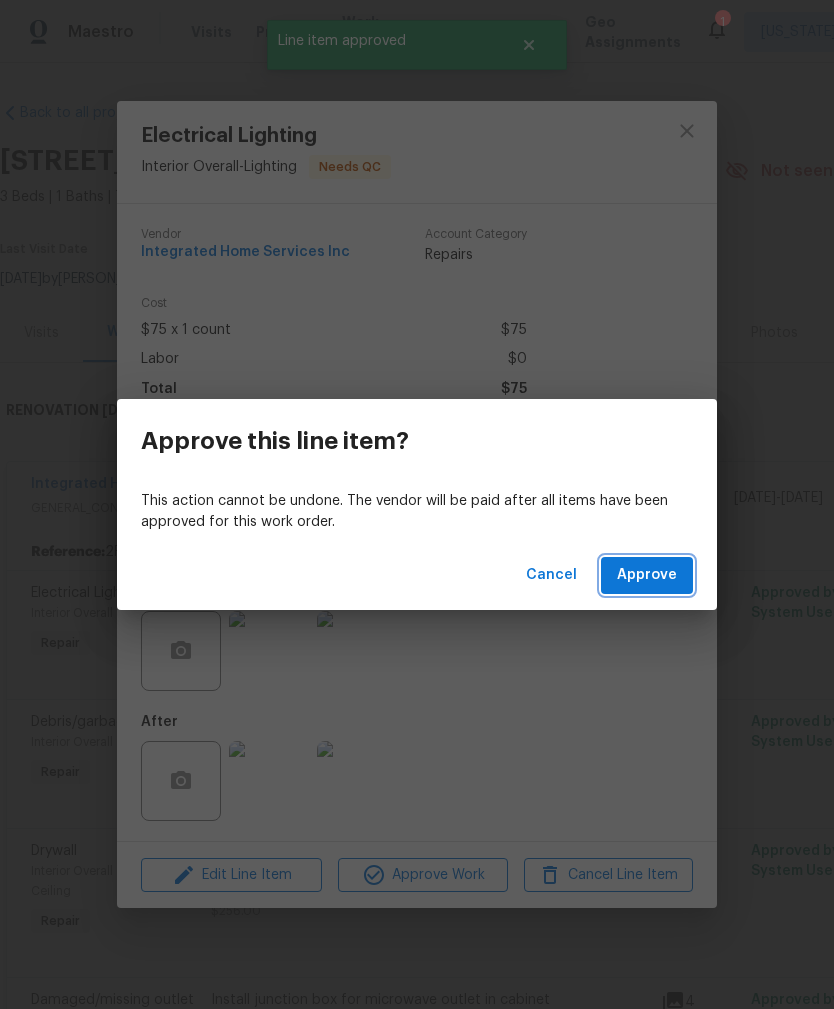 click on "Approve" at bounding box center (647, 575) 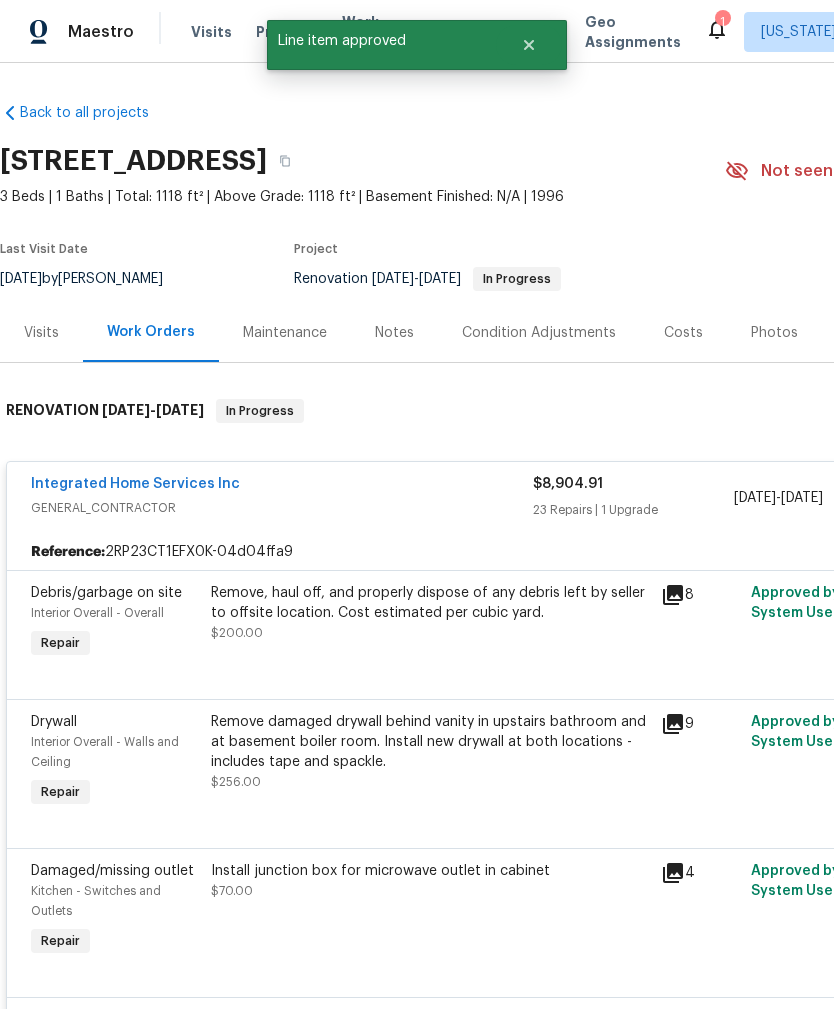 click on "Remove, haul off, and properly dispose of any debris left by seller to offsite location. Cost estimated per cubic yard. $200.00" at bounding box center [430, 623] 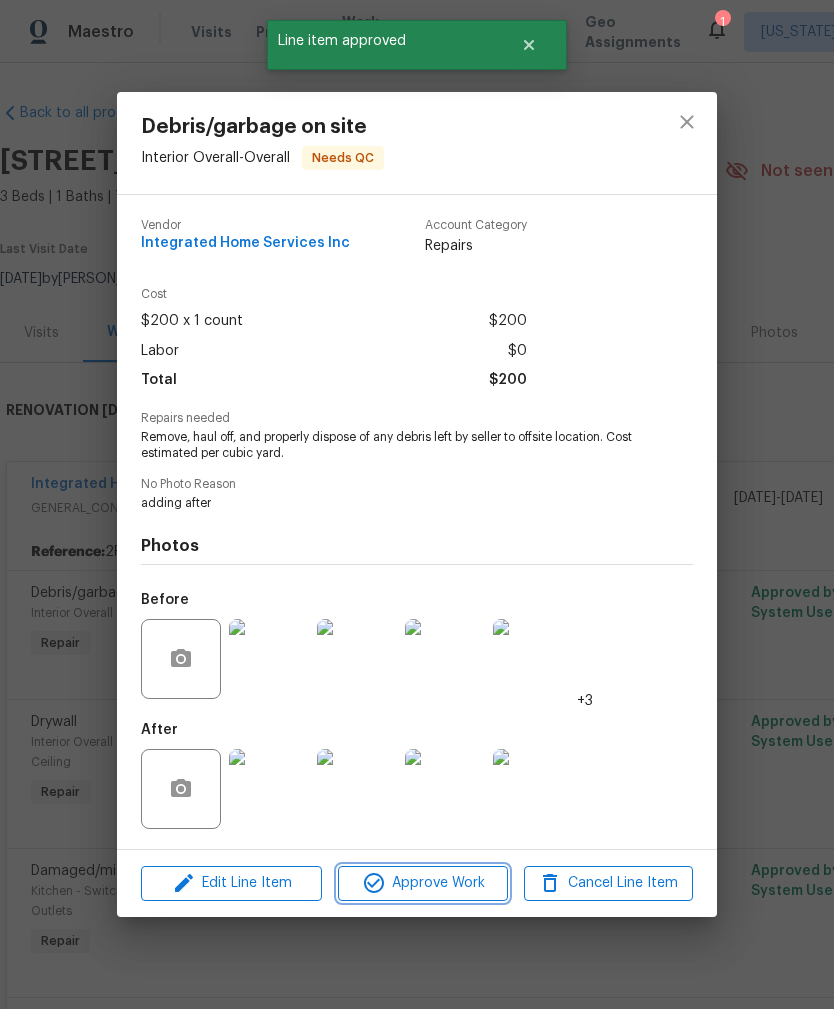 click on "Approve Work" at bounding box center (422, 883) 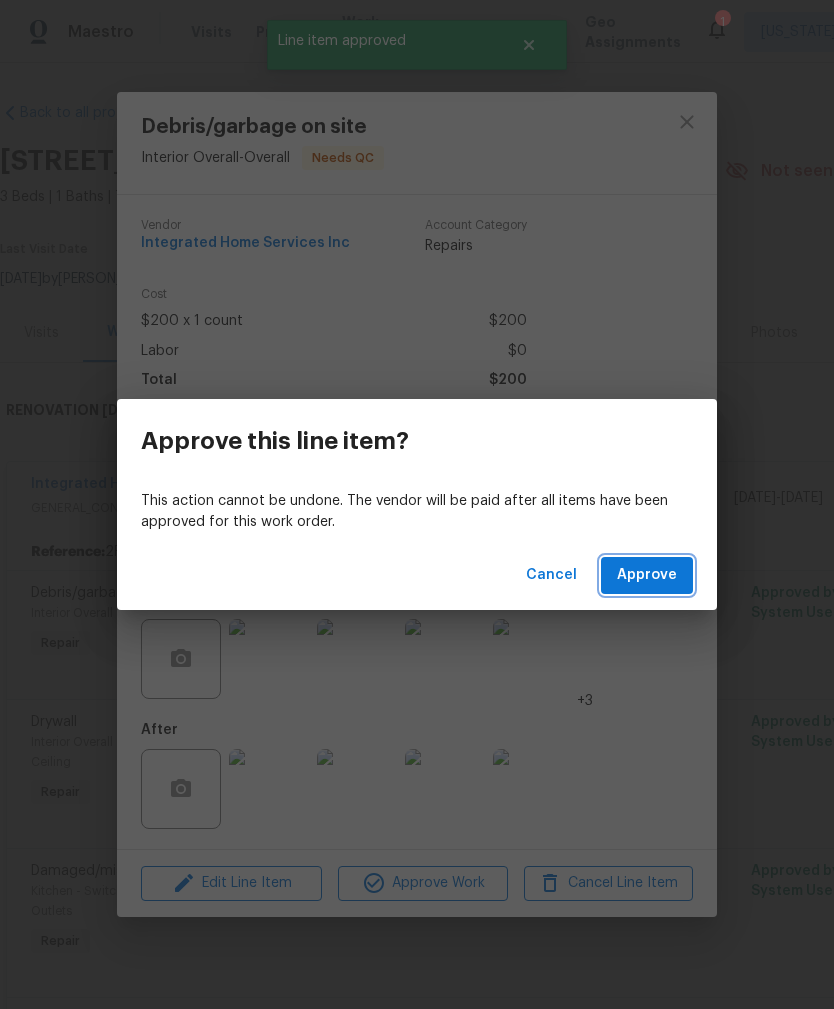 click on "Approve" at bounding box center (647, 575) 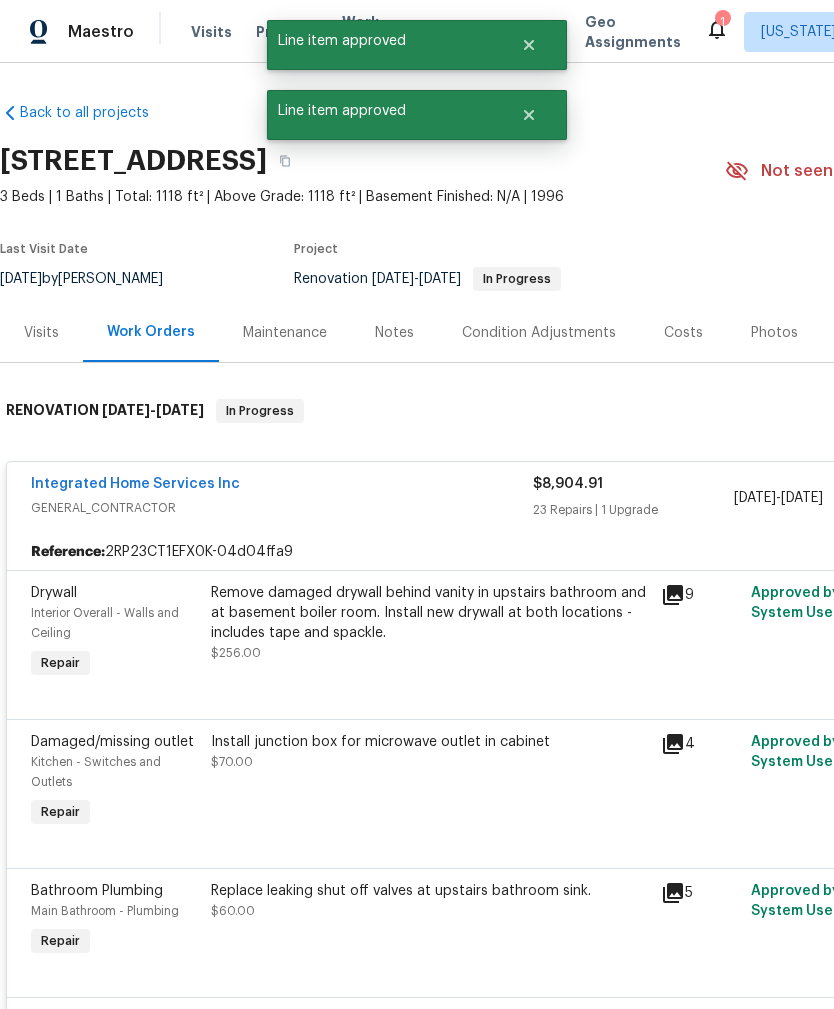 click on "Remove damaged drywall behind vanity in upstairs bathroom and at basement boiler room. Install new drywall at both locations - includes tape and spackle. $256.00" at bounding box center [430, 633] 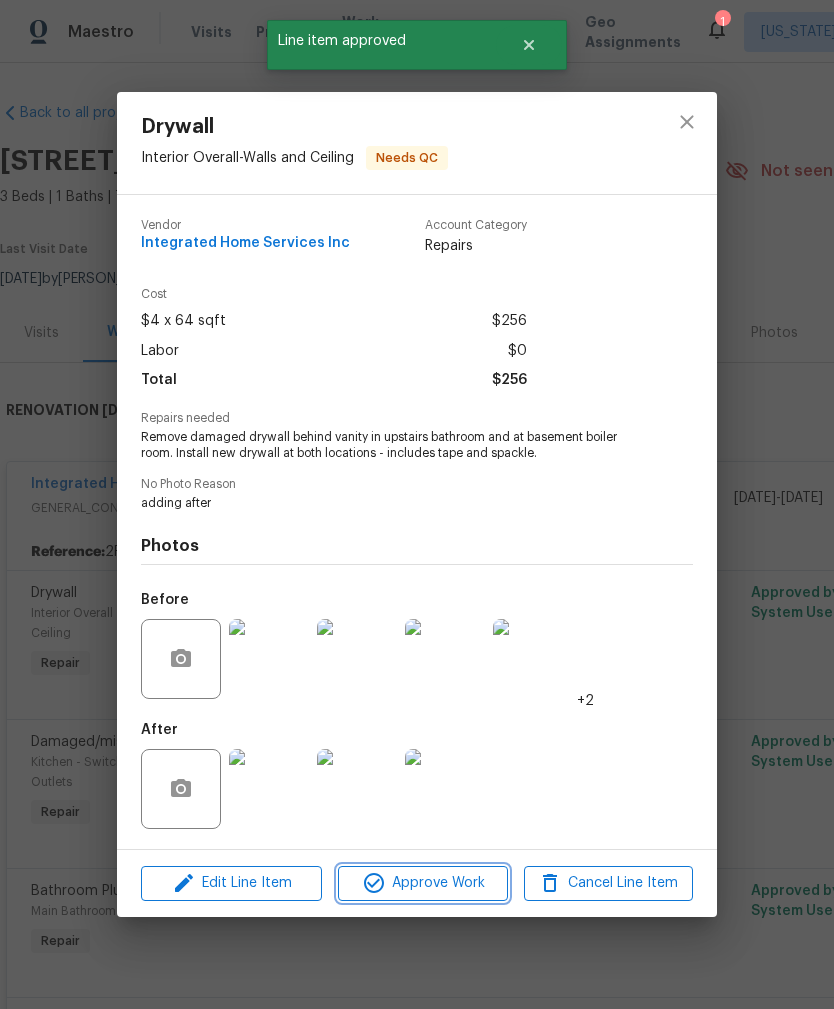 click on "Approve Work" at bounding box center [422, 883] 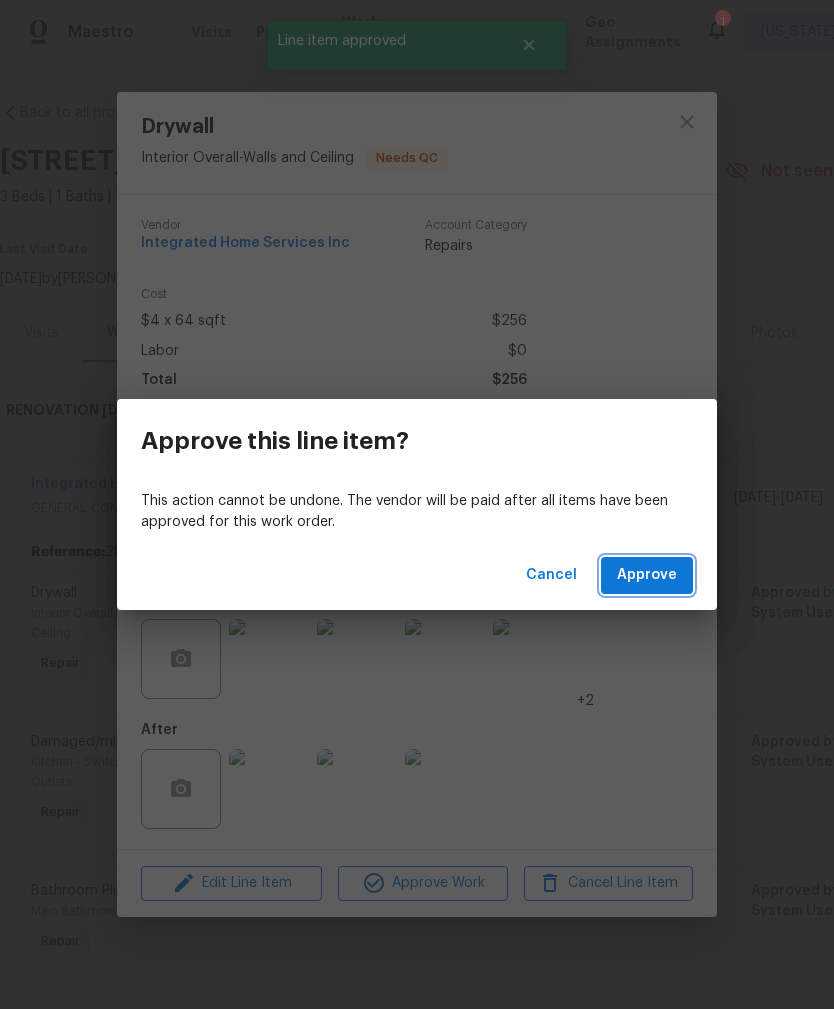 click on "Approve" at bounding box center [647, 575] 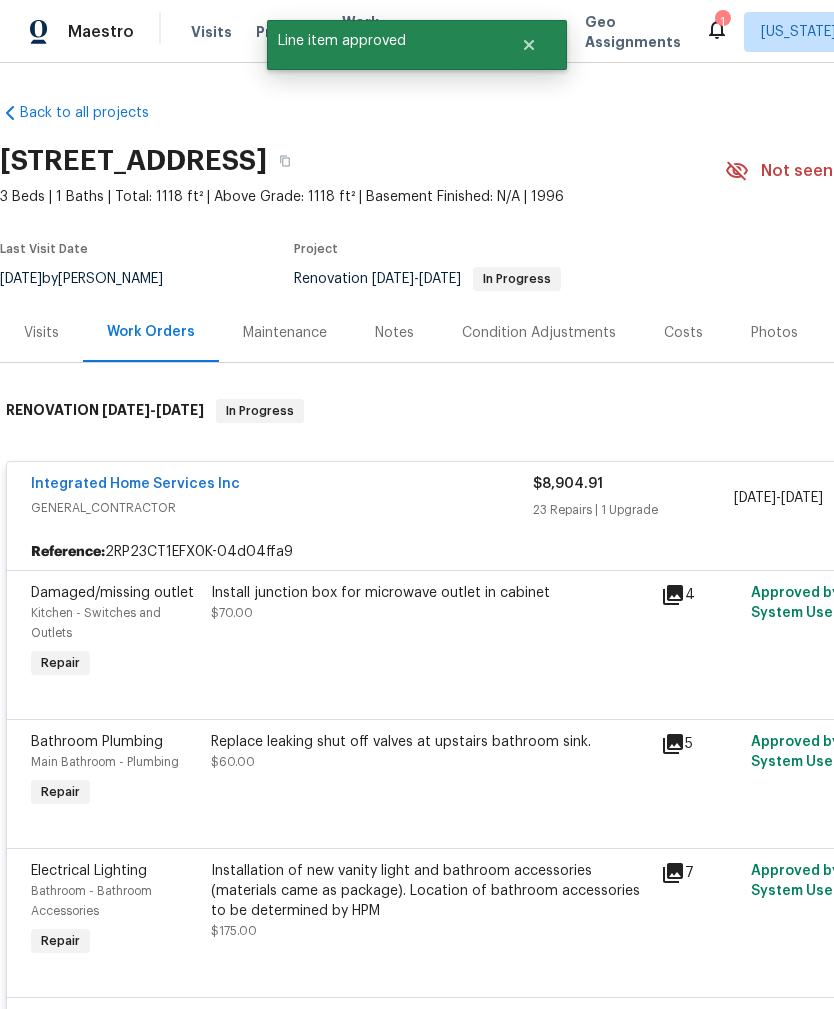click on "Install junction box for microwave outlet in cabinet $70.00" at bounding box center (430, 633) 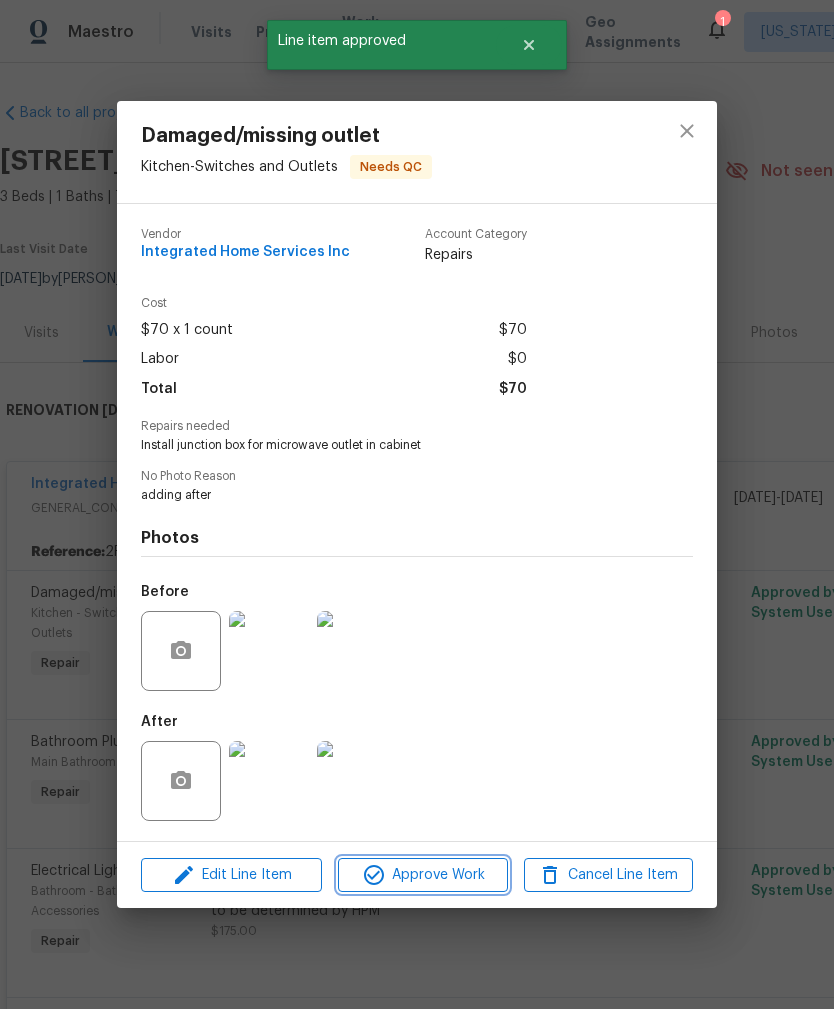 click on "Approve Work" at bounding box center [422, 875] 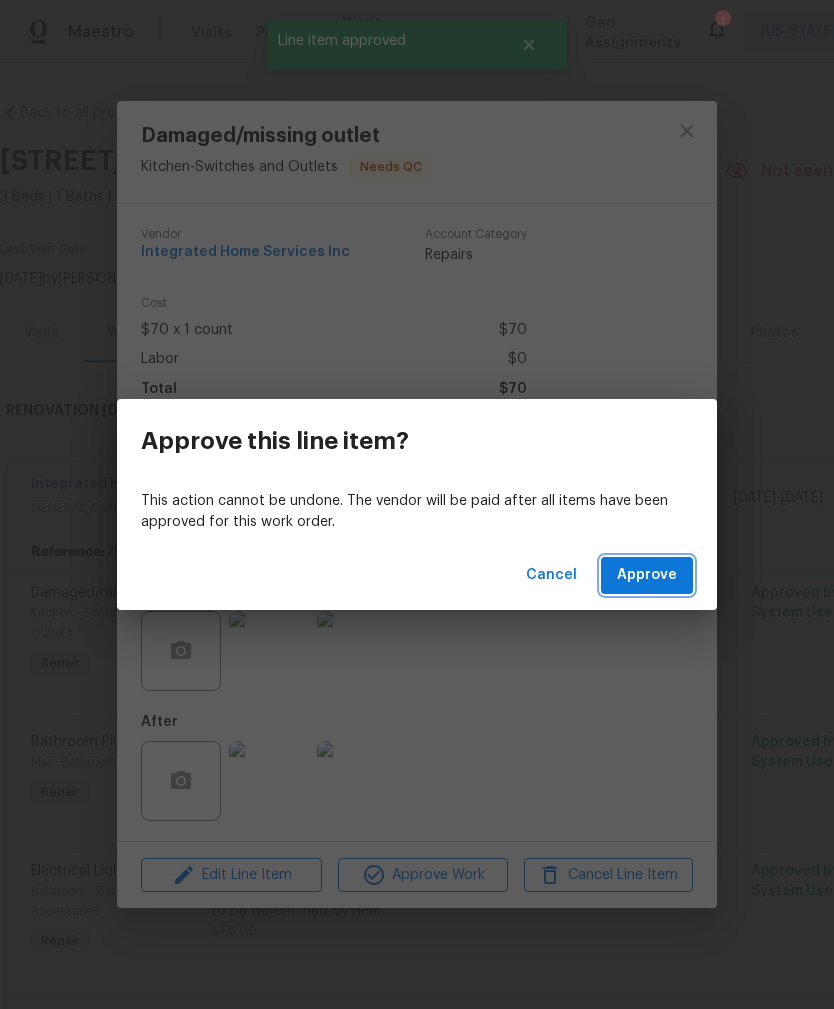 click on "Approve" at bounding box center [647, 575] 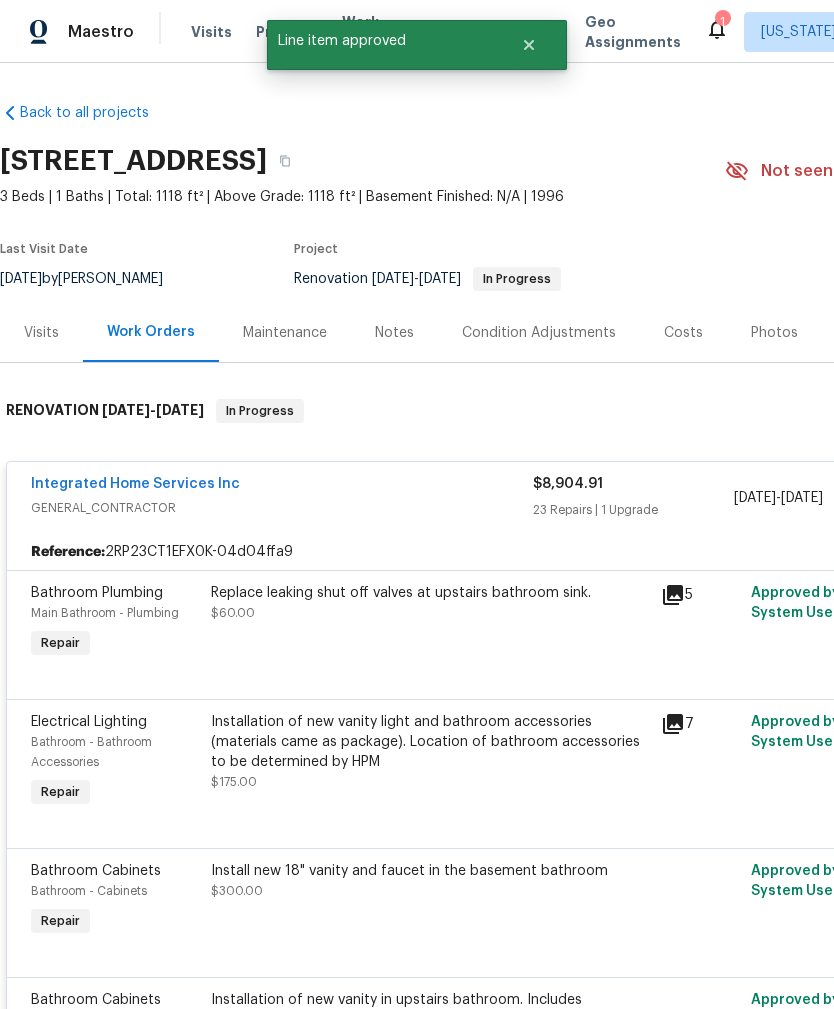 click on "Replace leaking shut off valves at upstairs bathroom sink. $60.00" at bounding box center (430, 623) 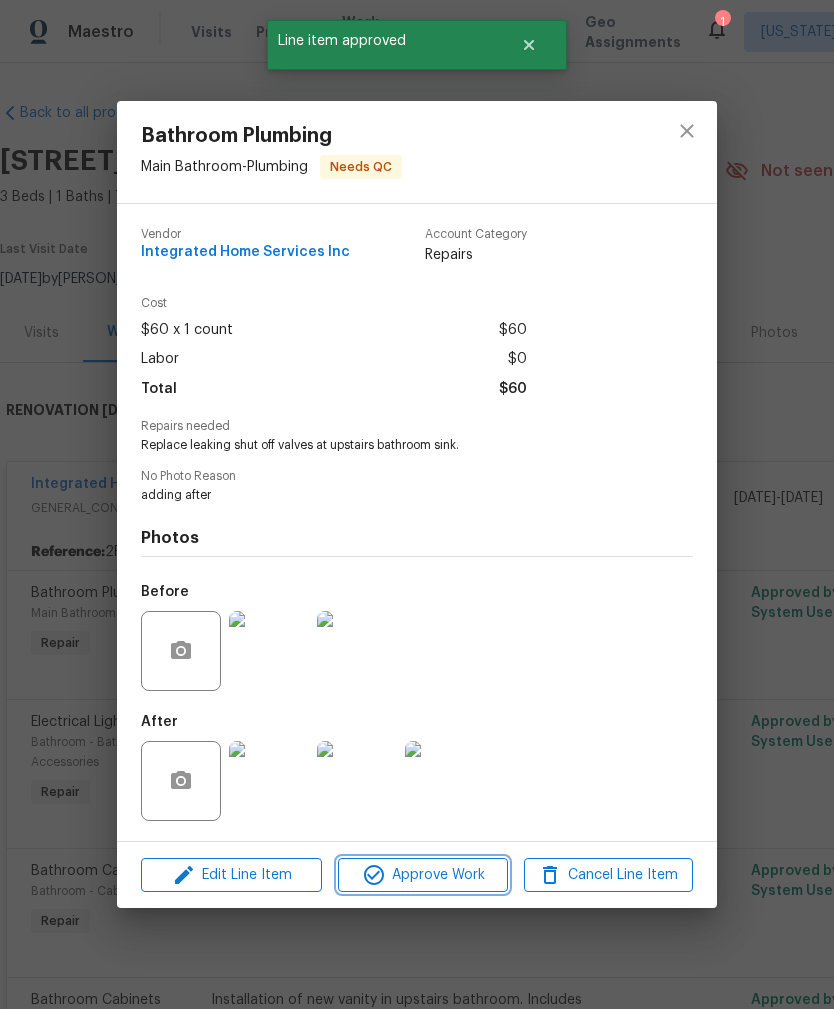 click on "Approve Work" at bounding box center [422, 875] 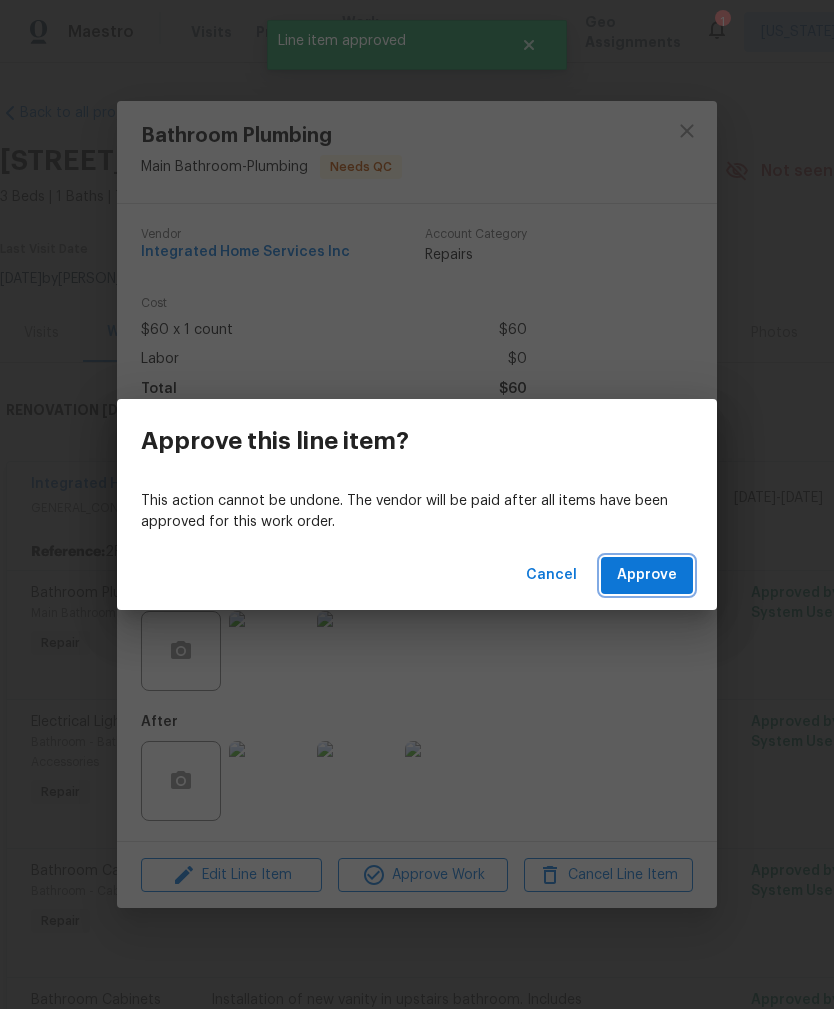 click on "Approve" at bounding box center [647, 575] 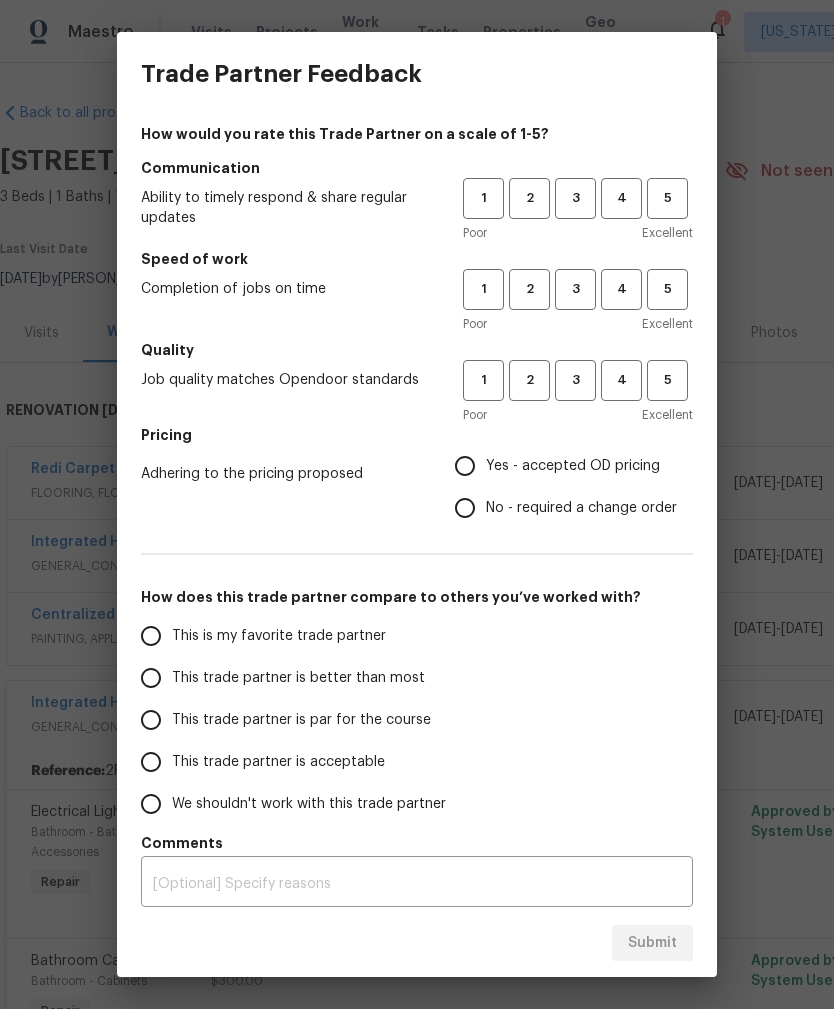 click on "Yes - accepted OD pricing" at bounding box center [573, 466] 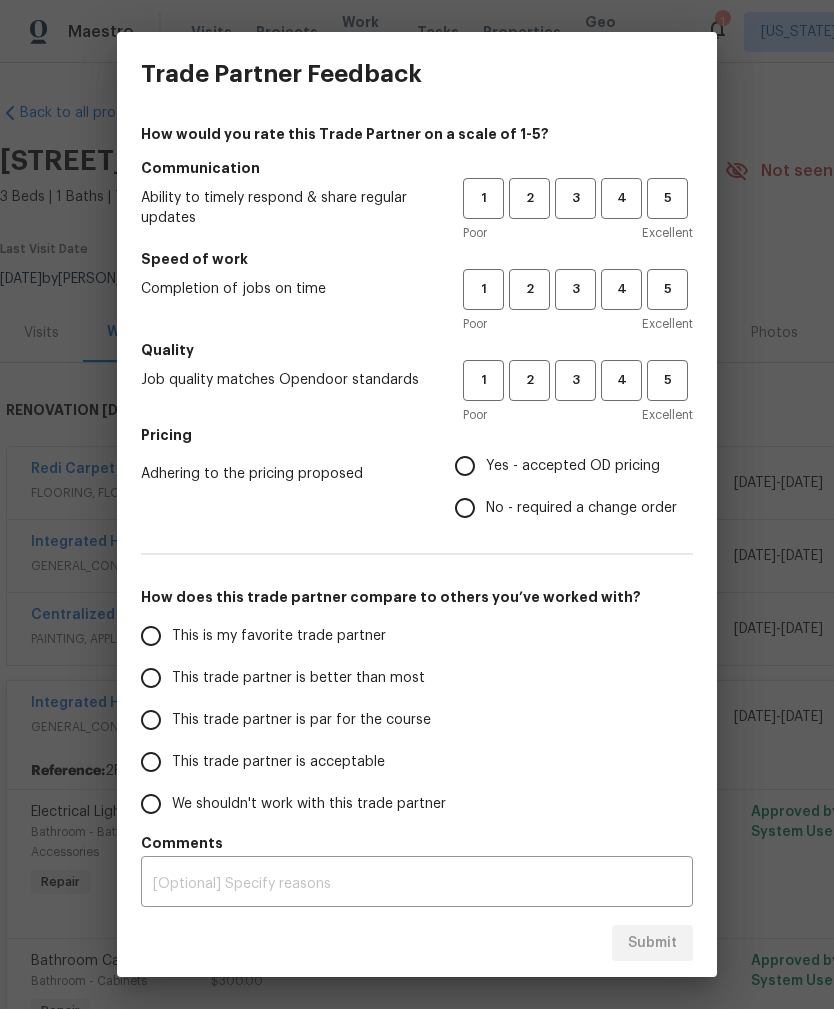 click on "Yes - accepted OD pricing" at bounding box center (465, 466) 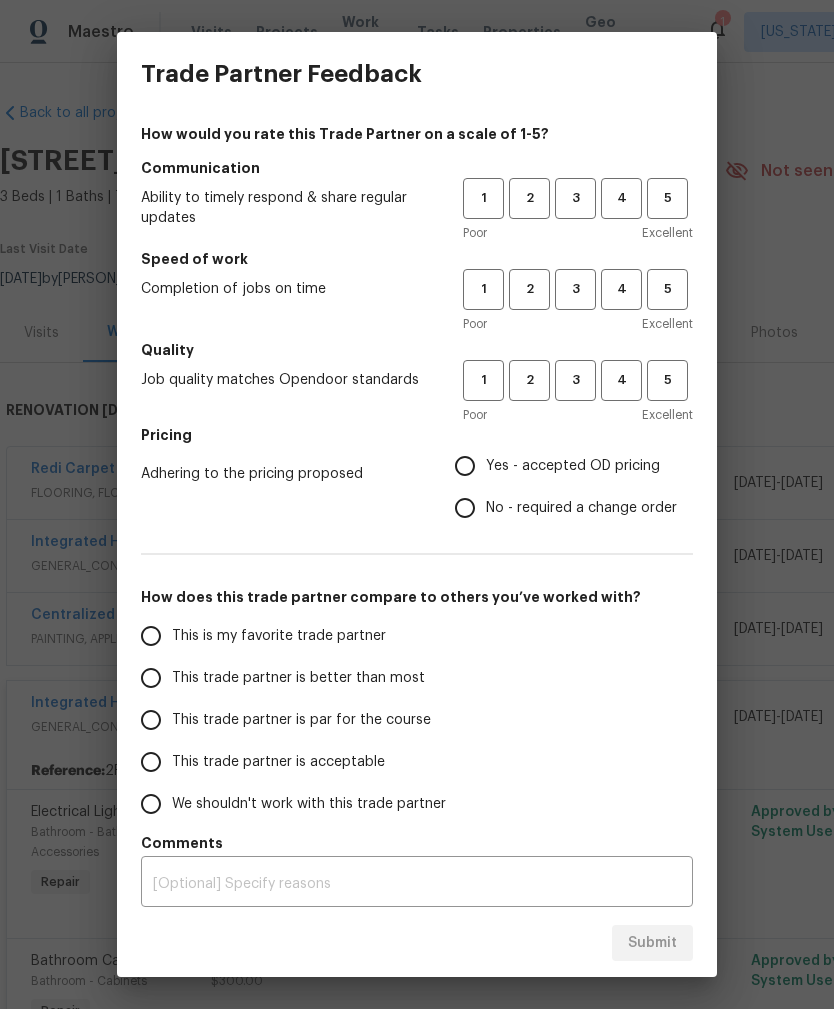 radio on "true" 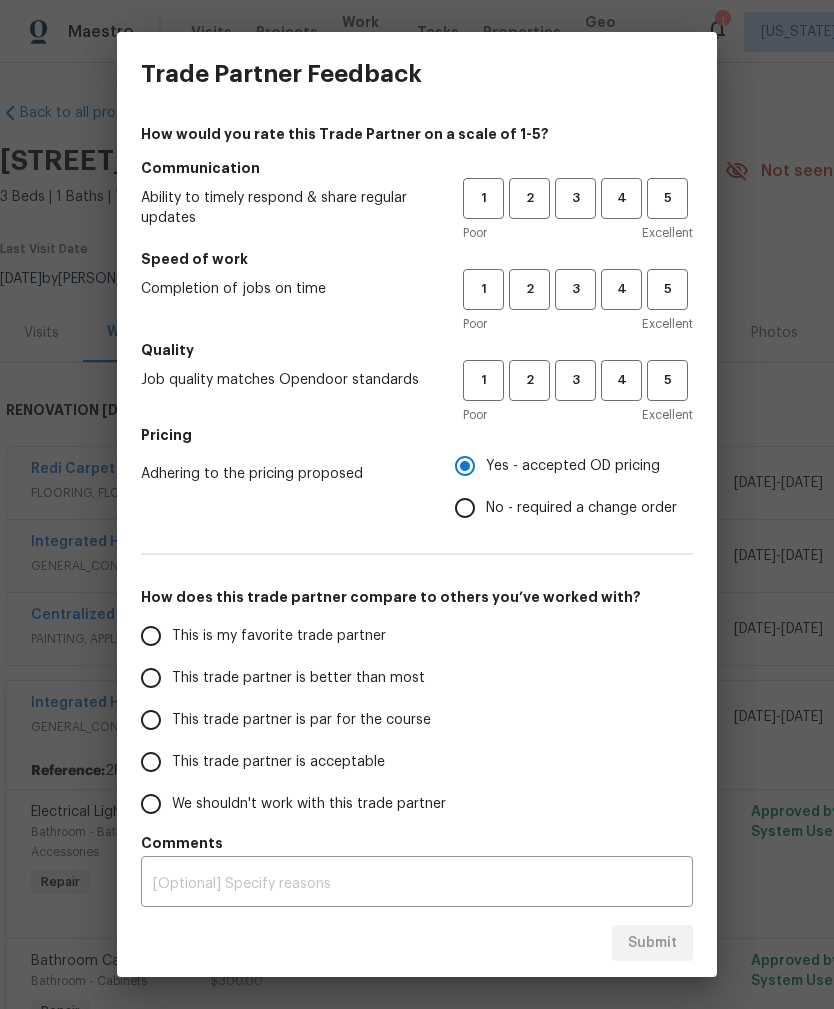 click on "This trade partner is better than most" at bounding box center [151, 678] 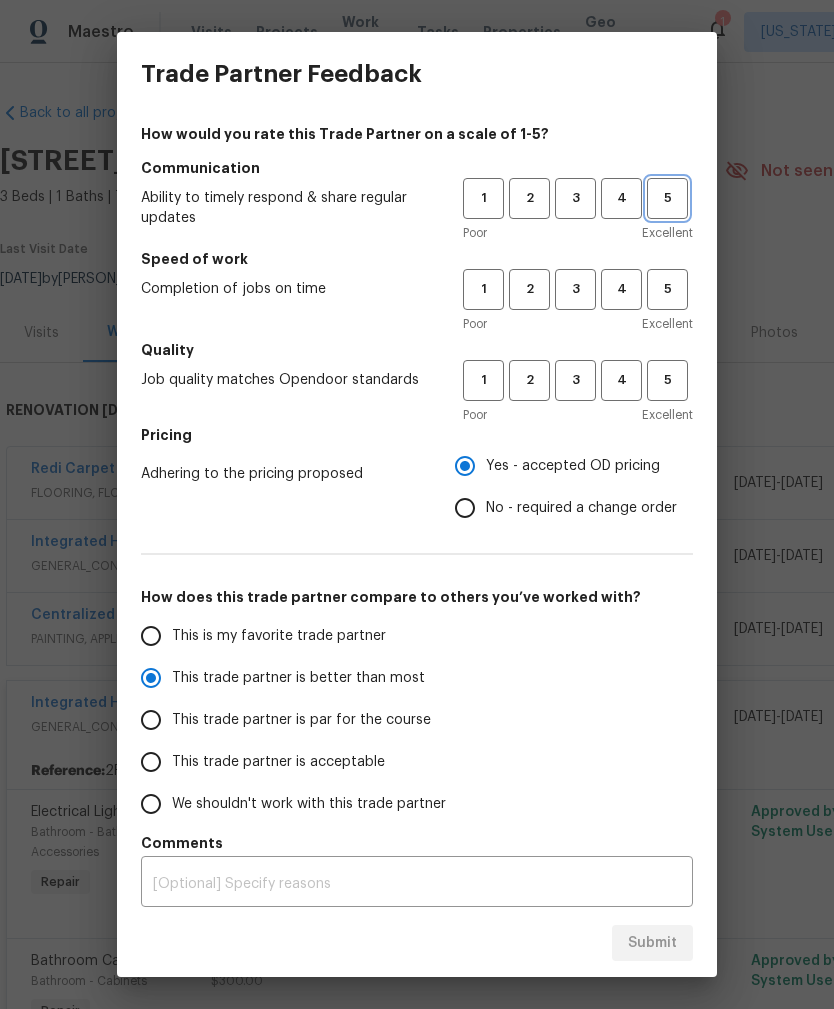 click on "5" at bounding box center [667, 198] 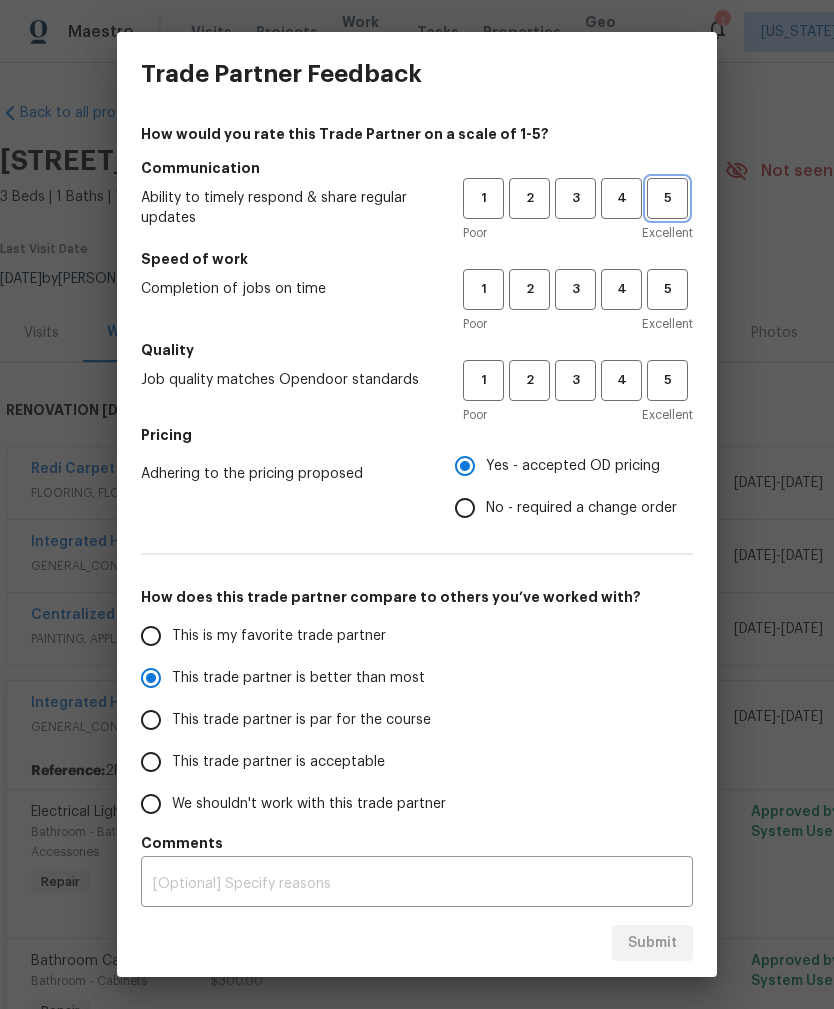radio on "true" 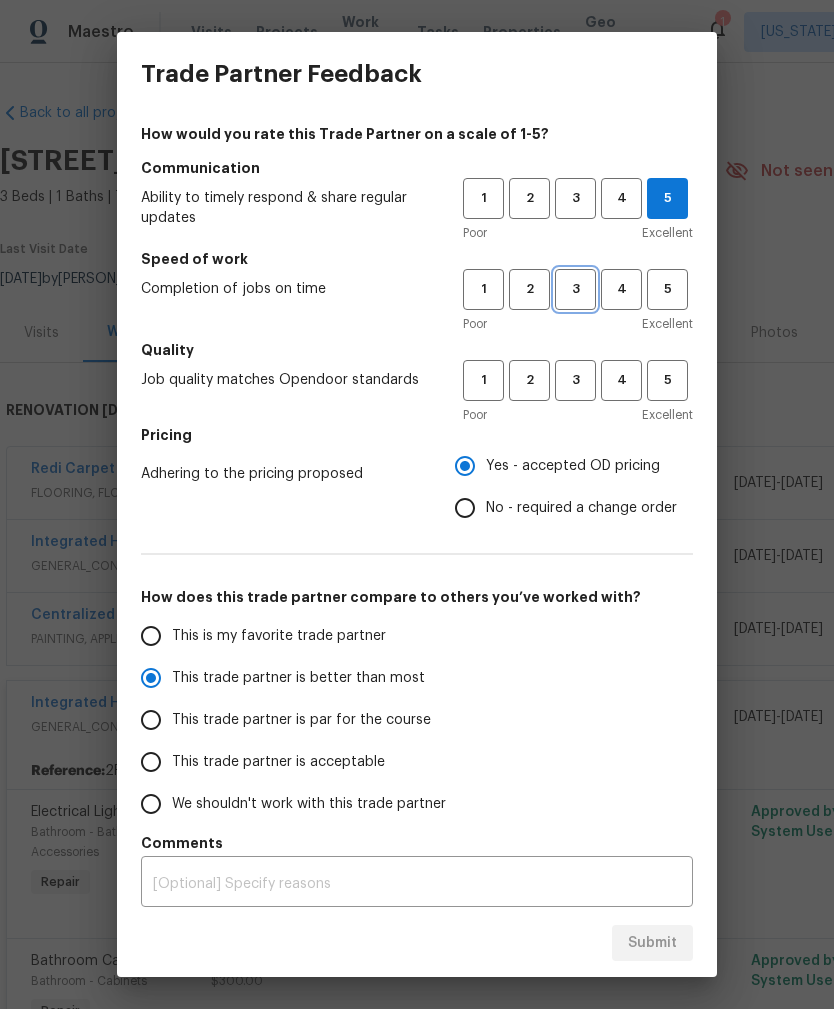 click on "3" at bounding box center [575, 289] 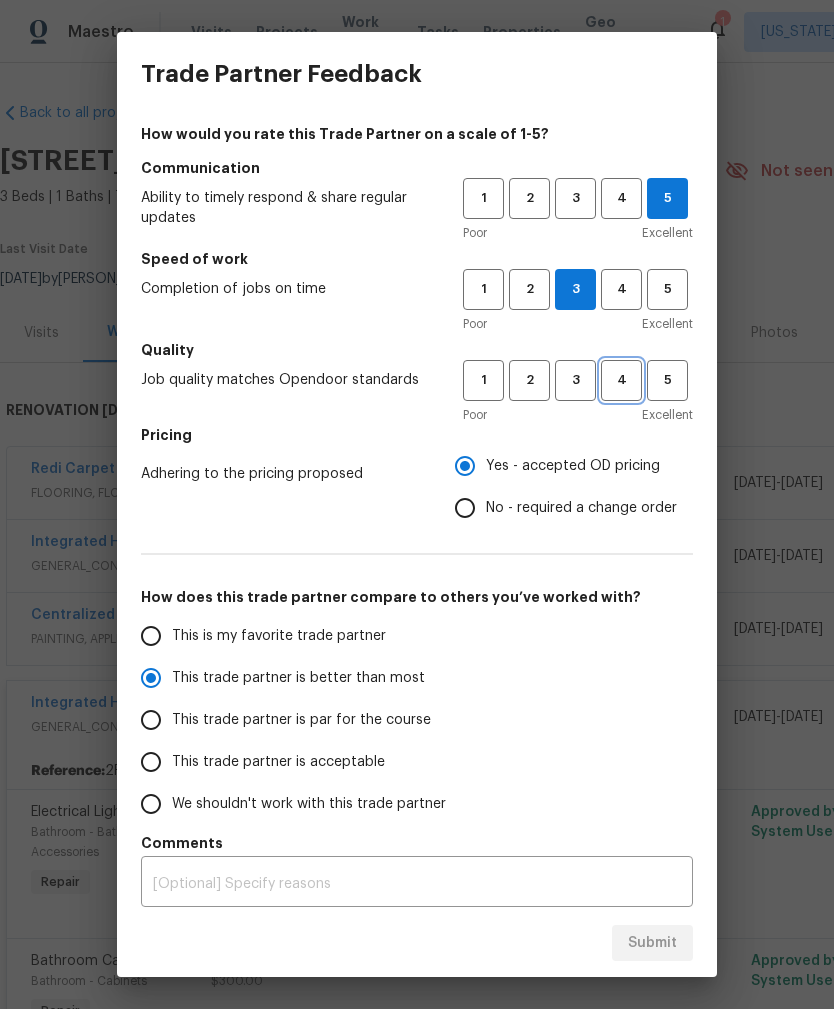 click on "4" at bounding box center (621, 380) 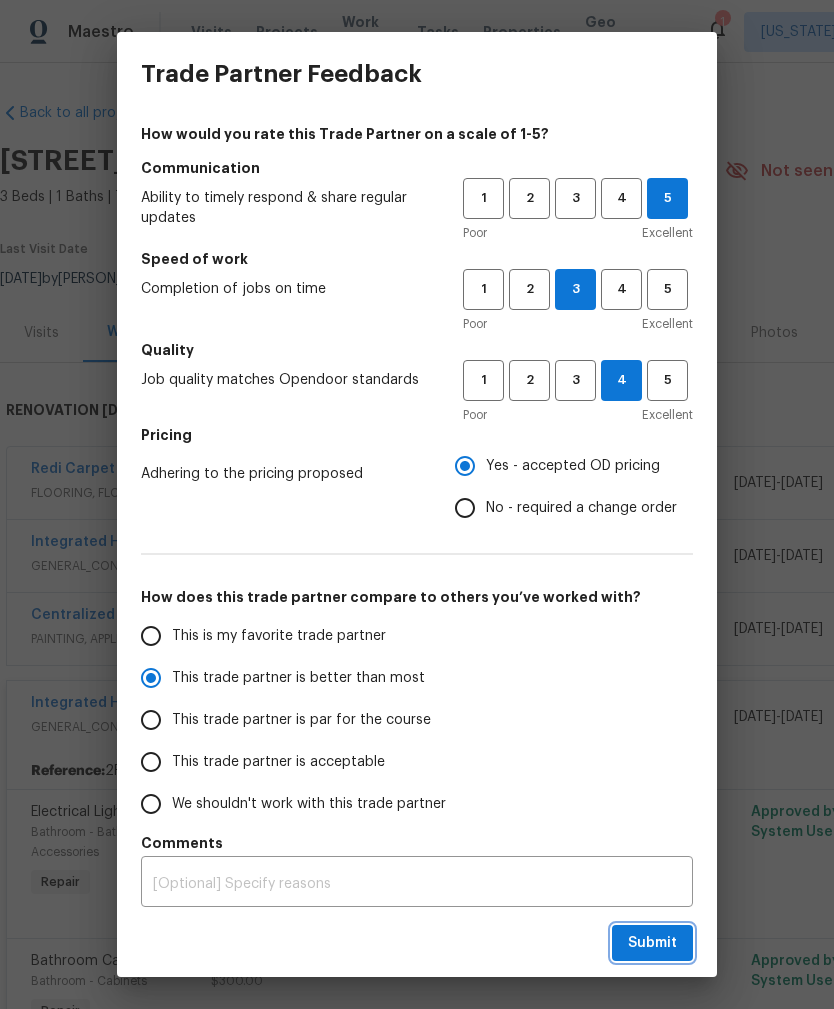 click on "Submit" at bounding box center (652, 943) 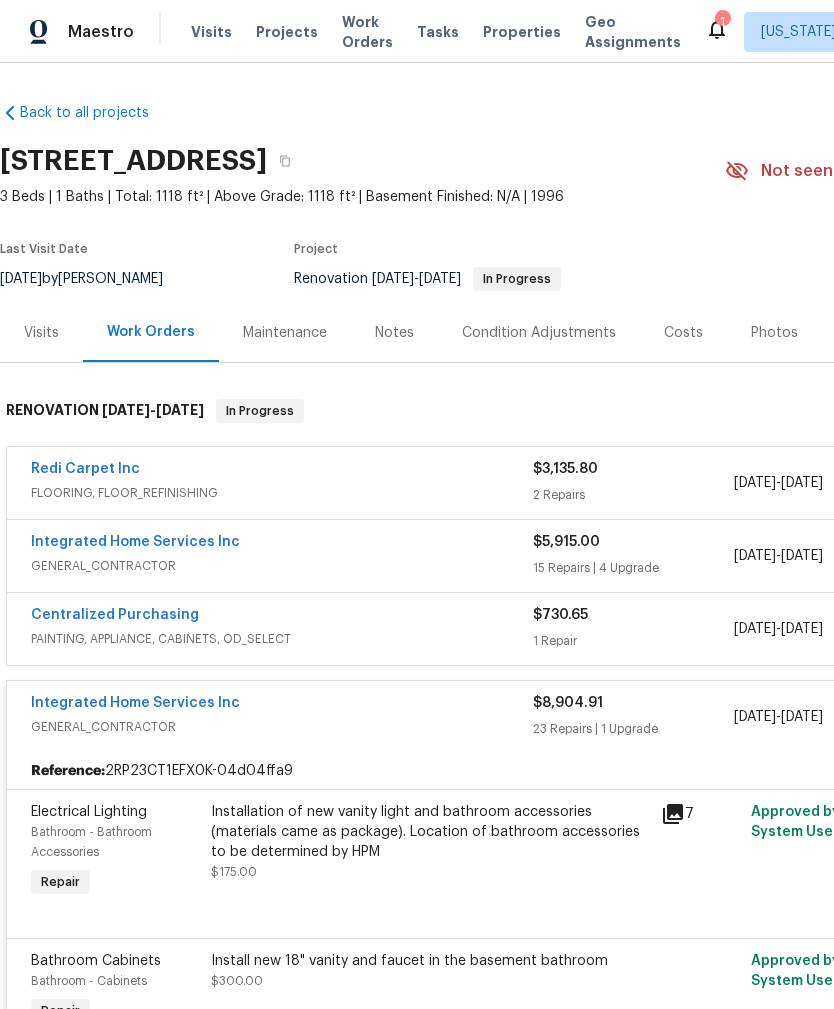 radio on "false" 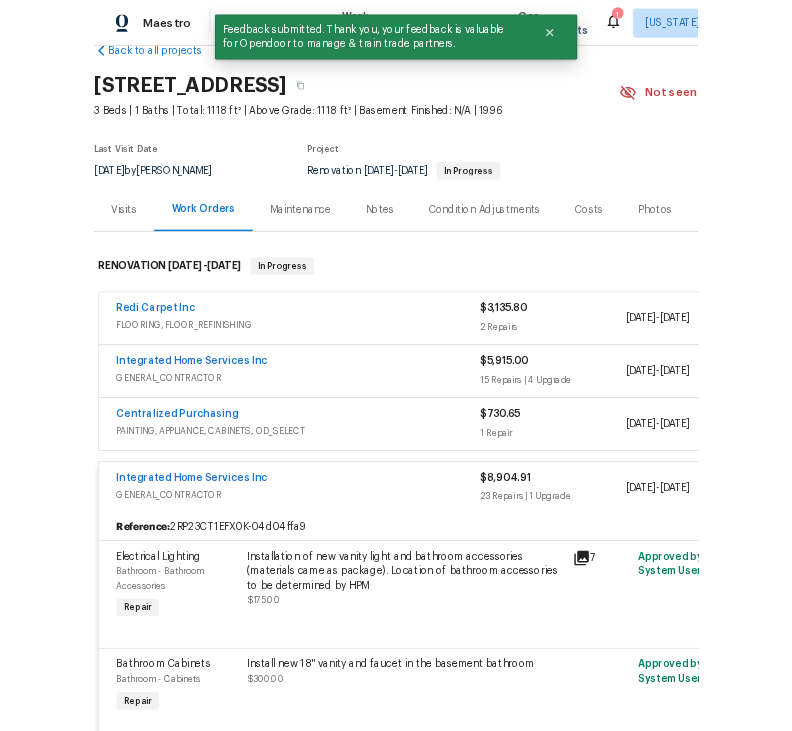 scroll, scrollTop: 44, scrollLeft: 0, axis: vertical 